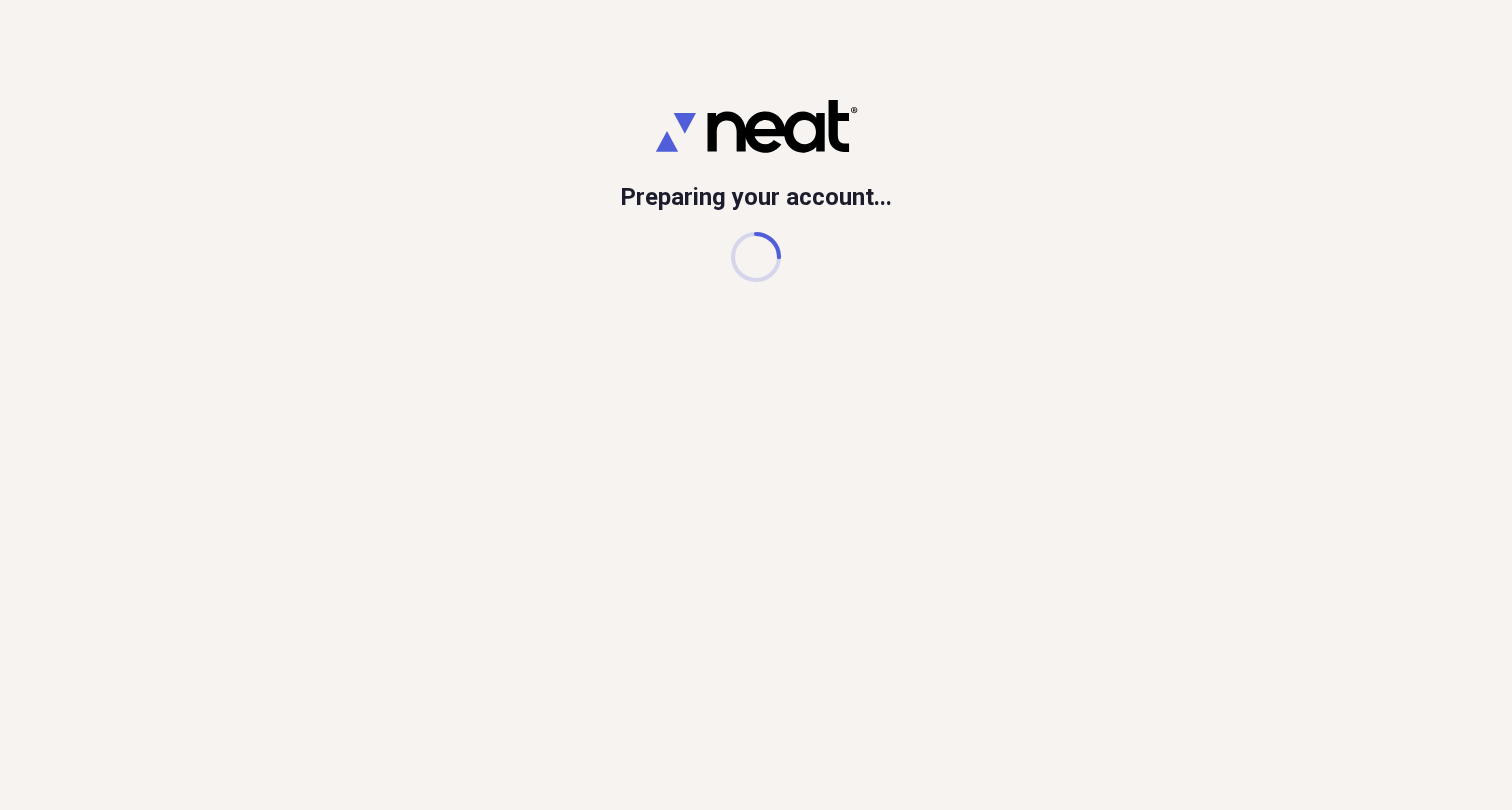 scroll, scrollTop: 0, scrollLeft: 0, axis: both 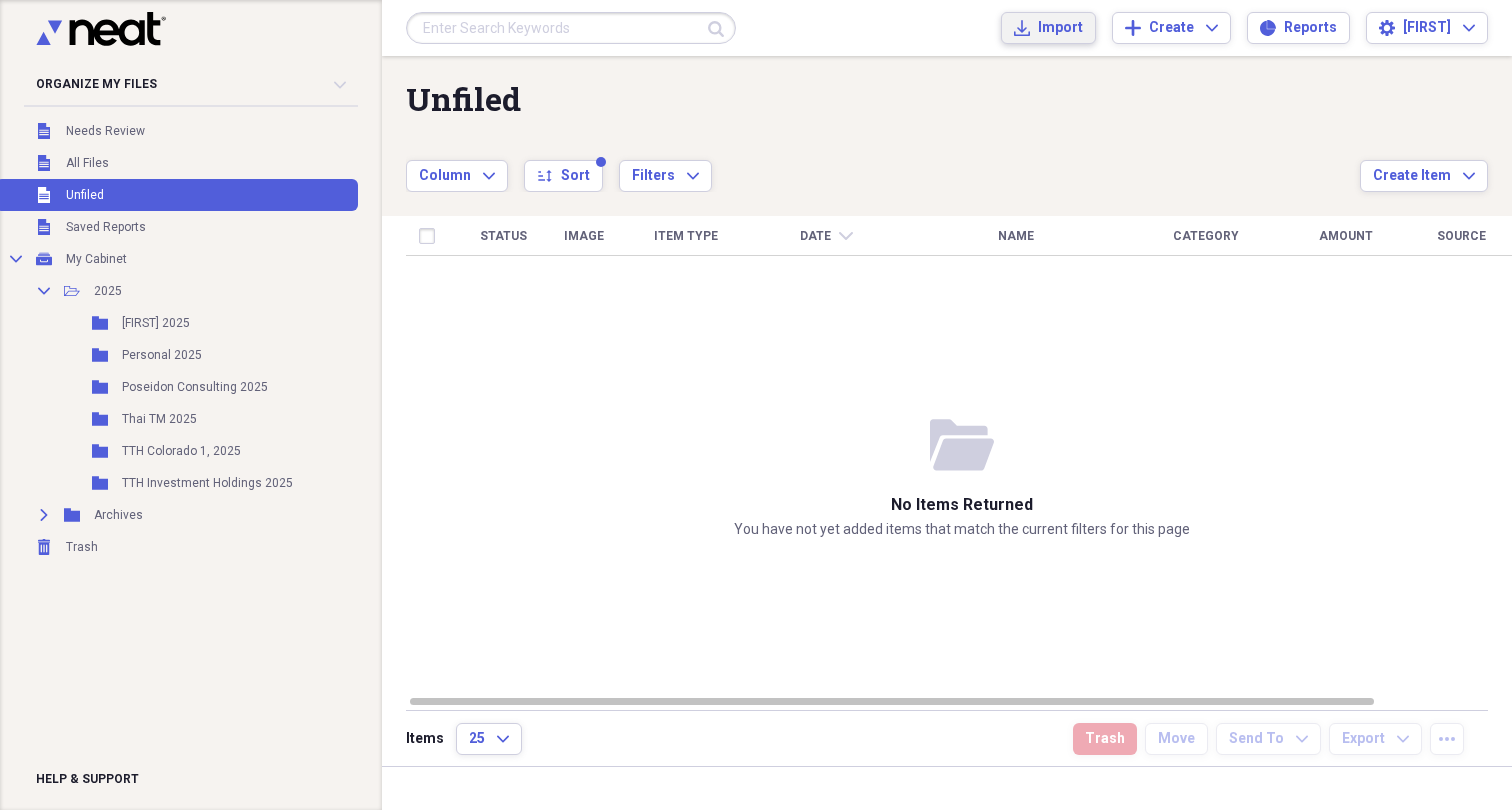 click on "Import" at bounding box center [1060, 28] 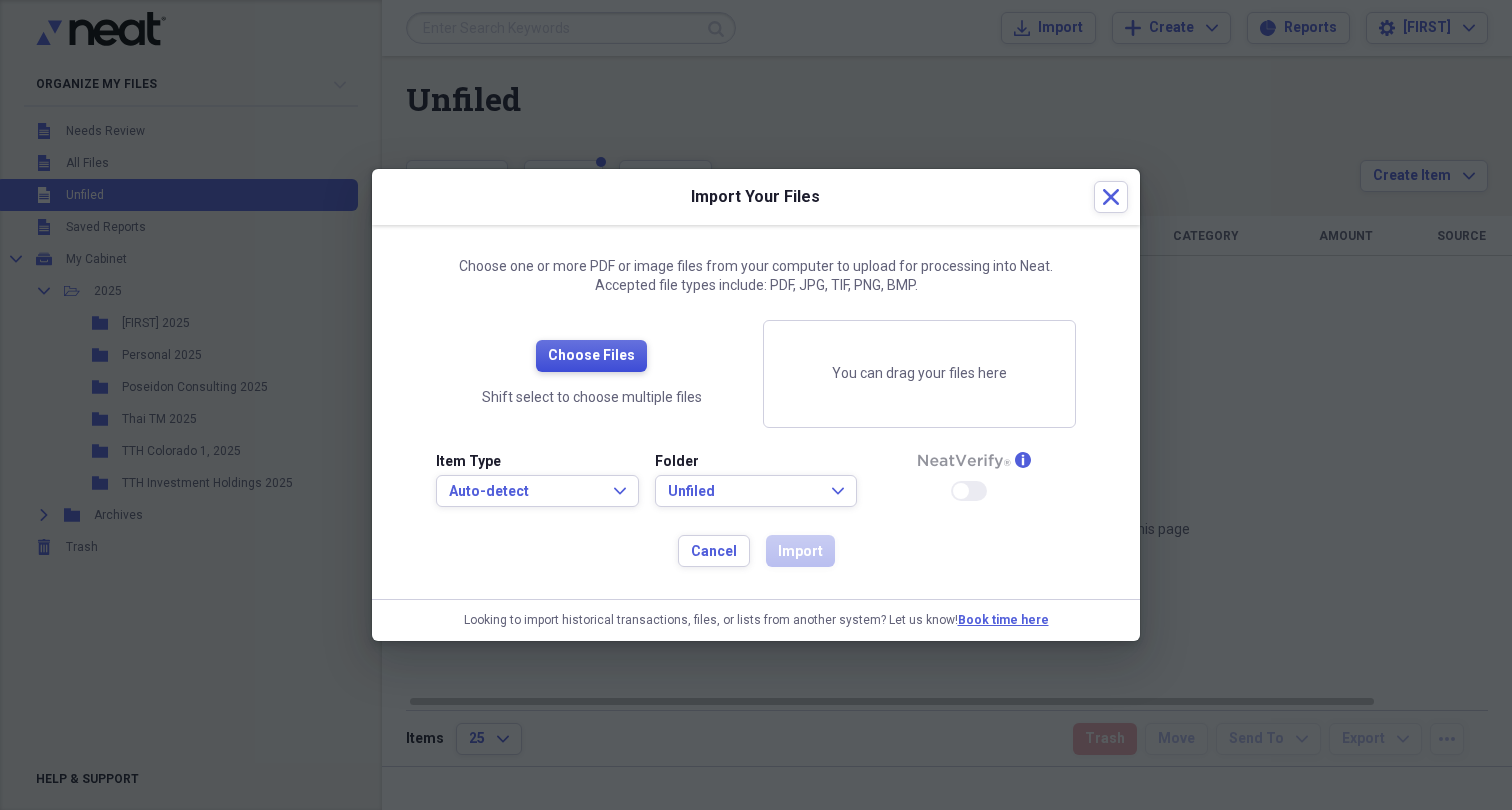 click on "Choose Files" at bounding box center (591, 356) 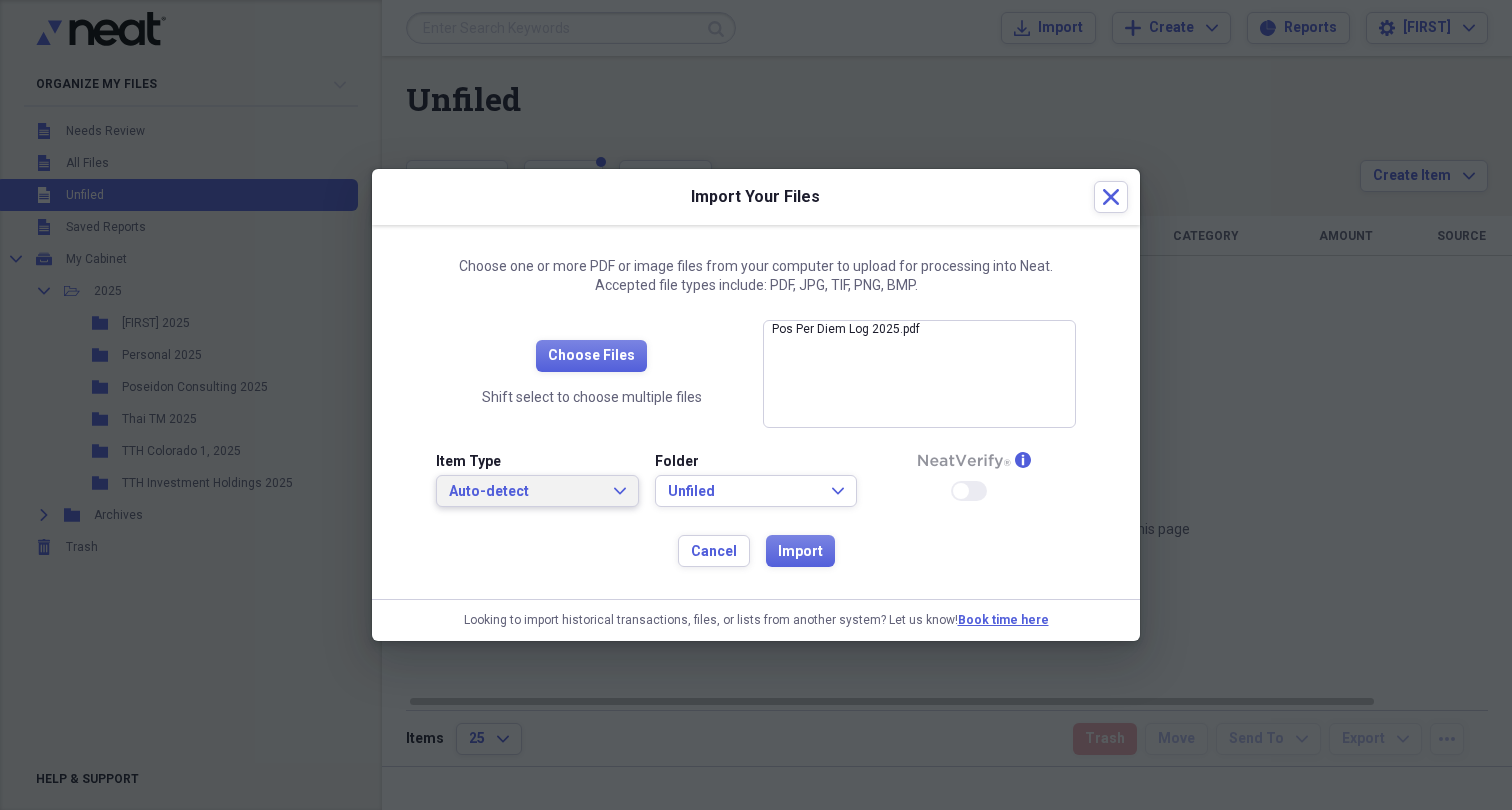 click on "Expand" 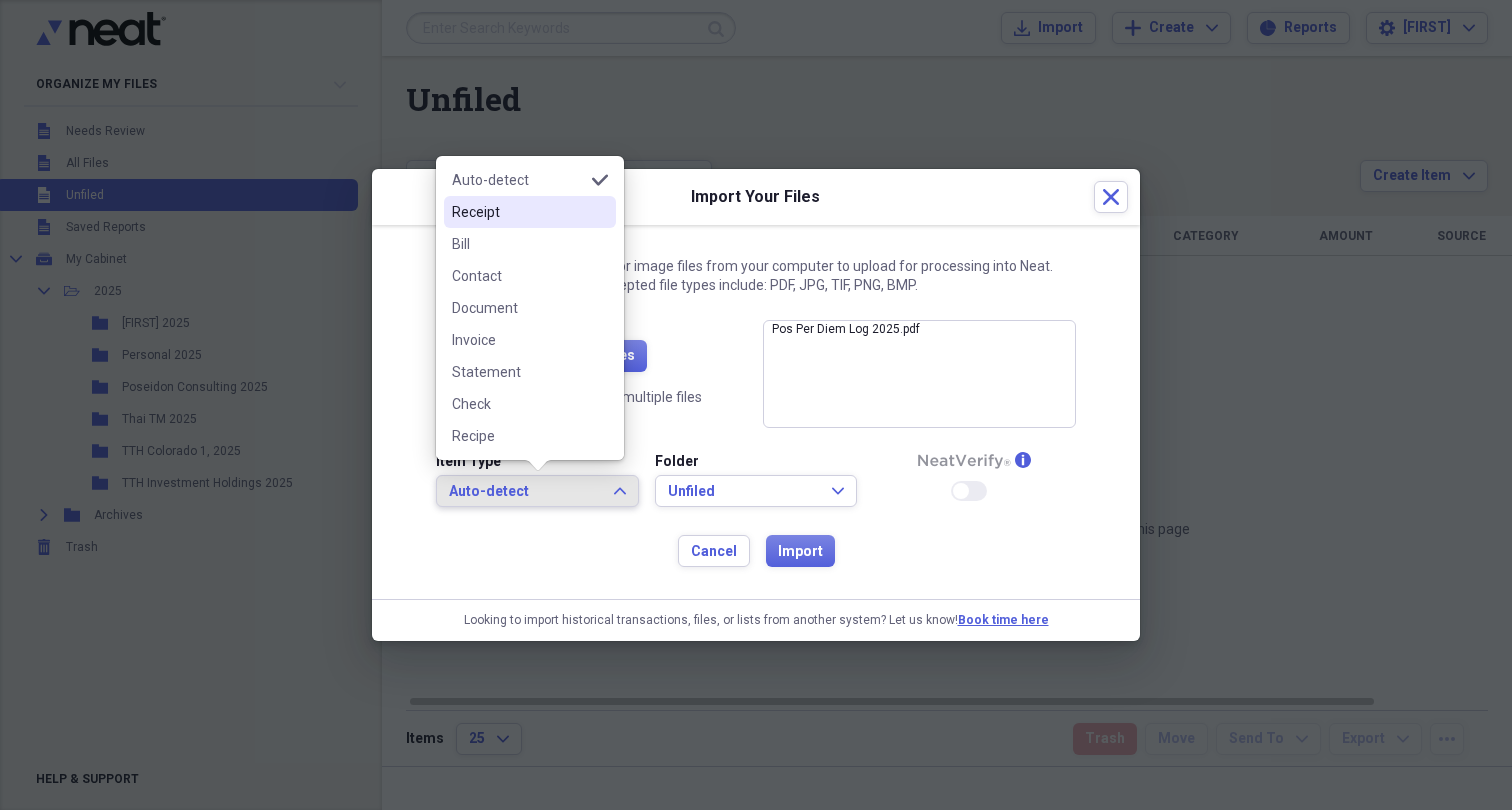 click on "Receipt" at bounding box center [530, 212] 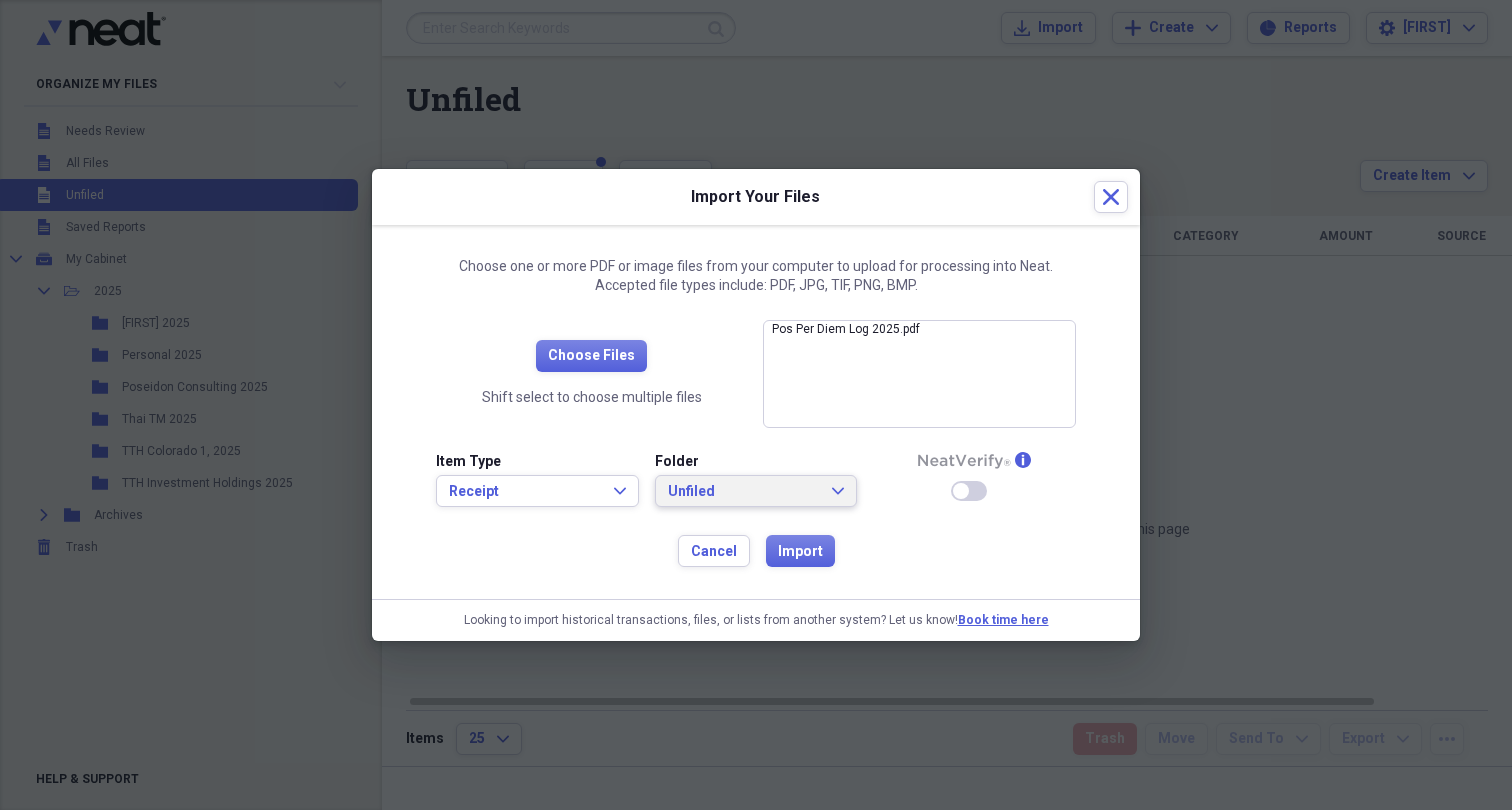 click on "Unfiled" at bounding box center (744, 492) 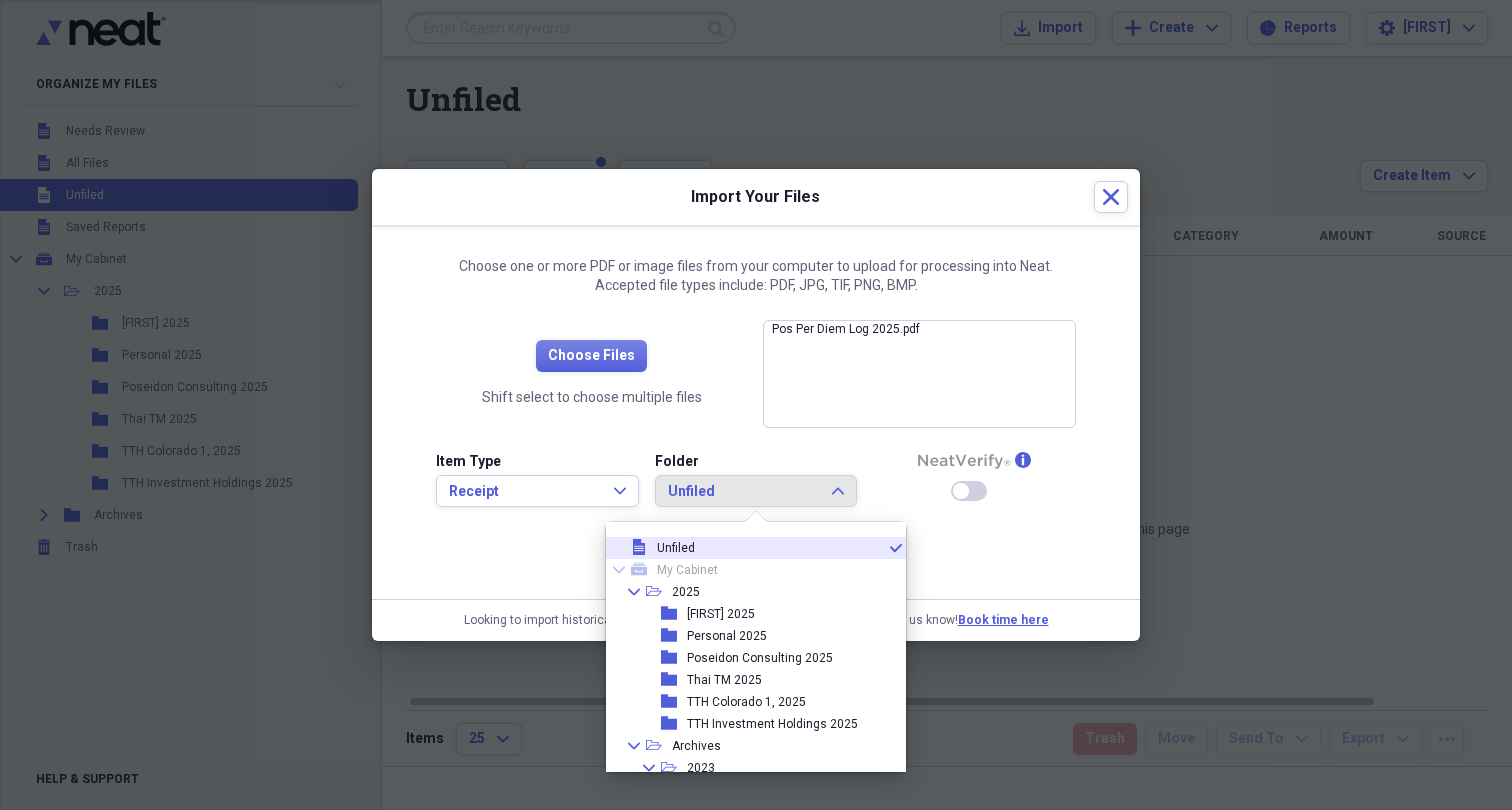 click on "Item Type Receipt Expand Folder Unfiled Expand info Enable Neat Verify" at bounding box center (756, 488) 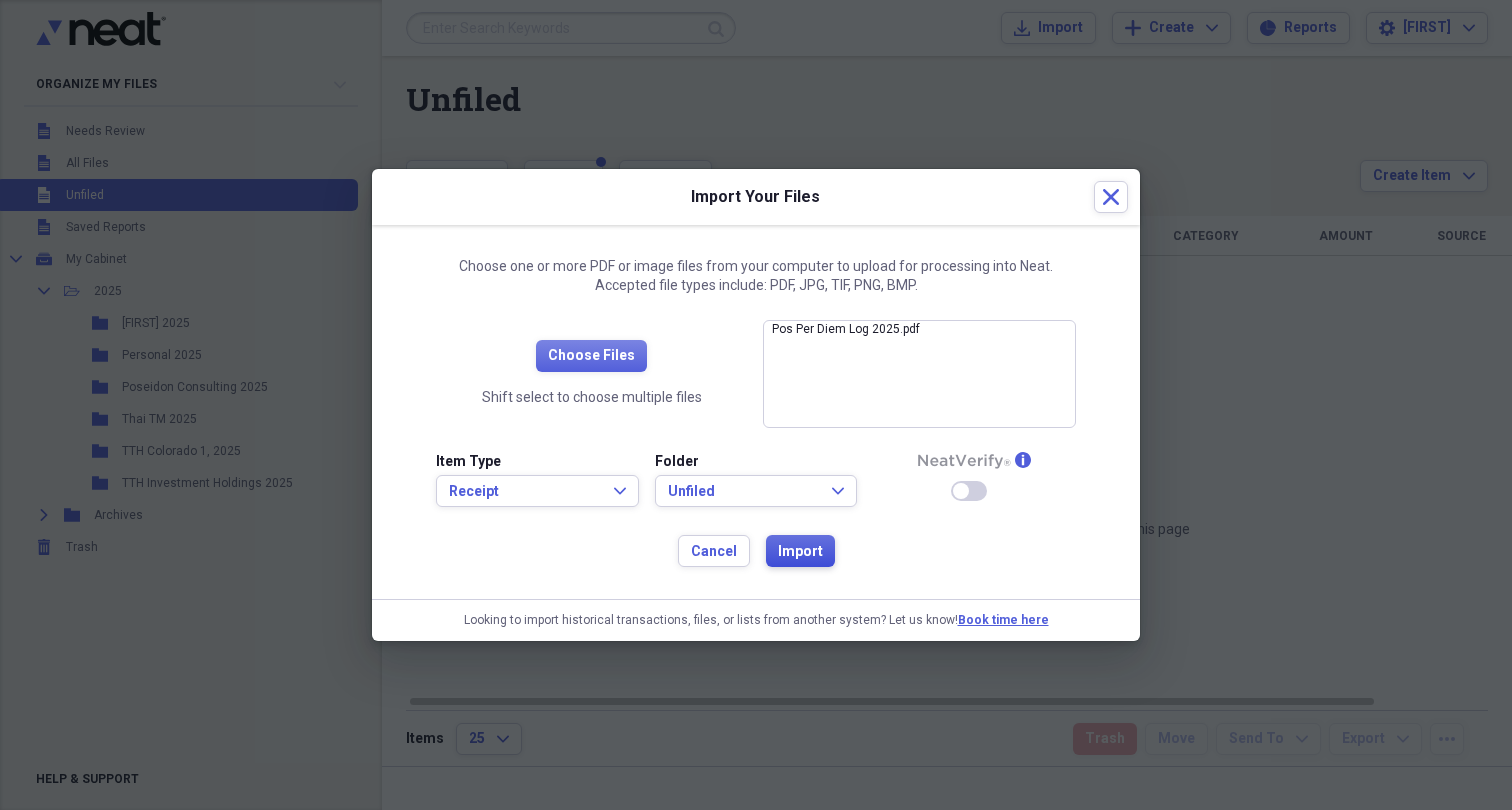 click on "Import" at bounding box center (800, 551) 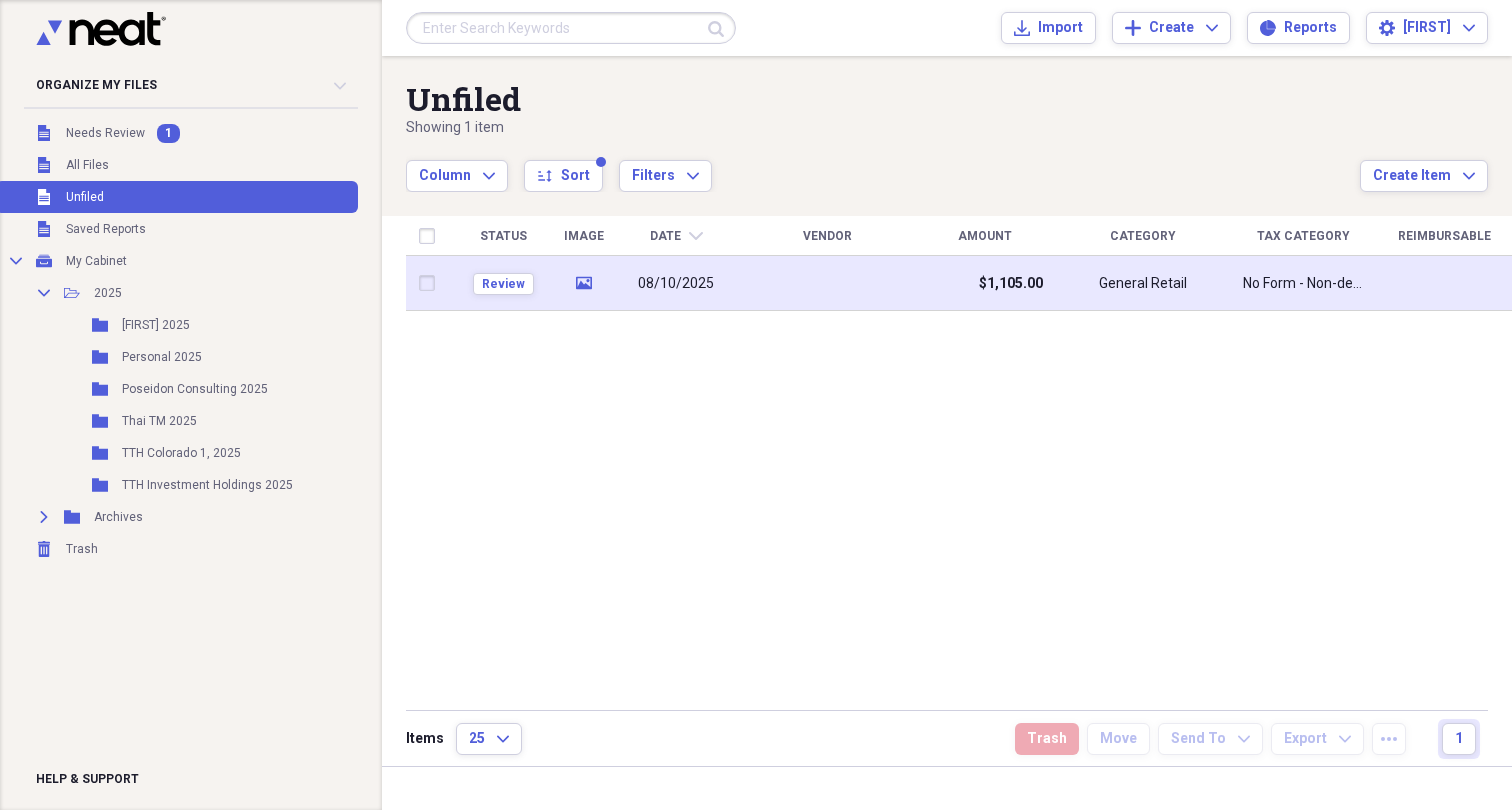 click on "media" at bounding box center (583, 283) 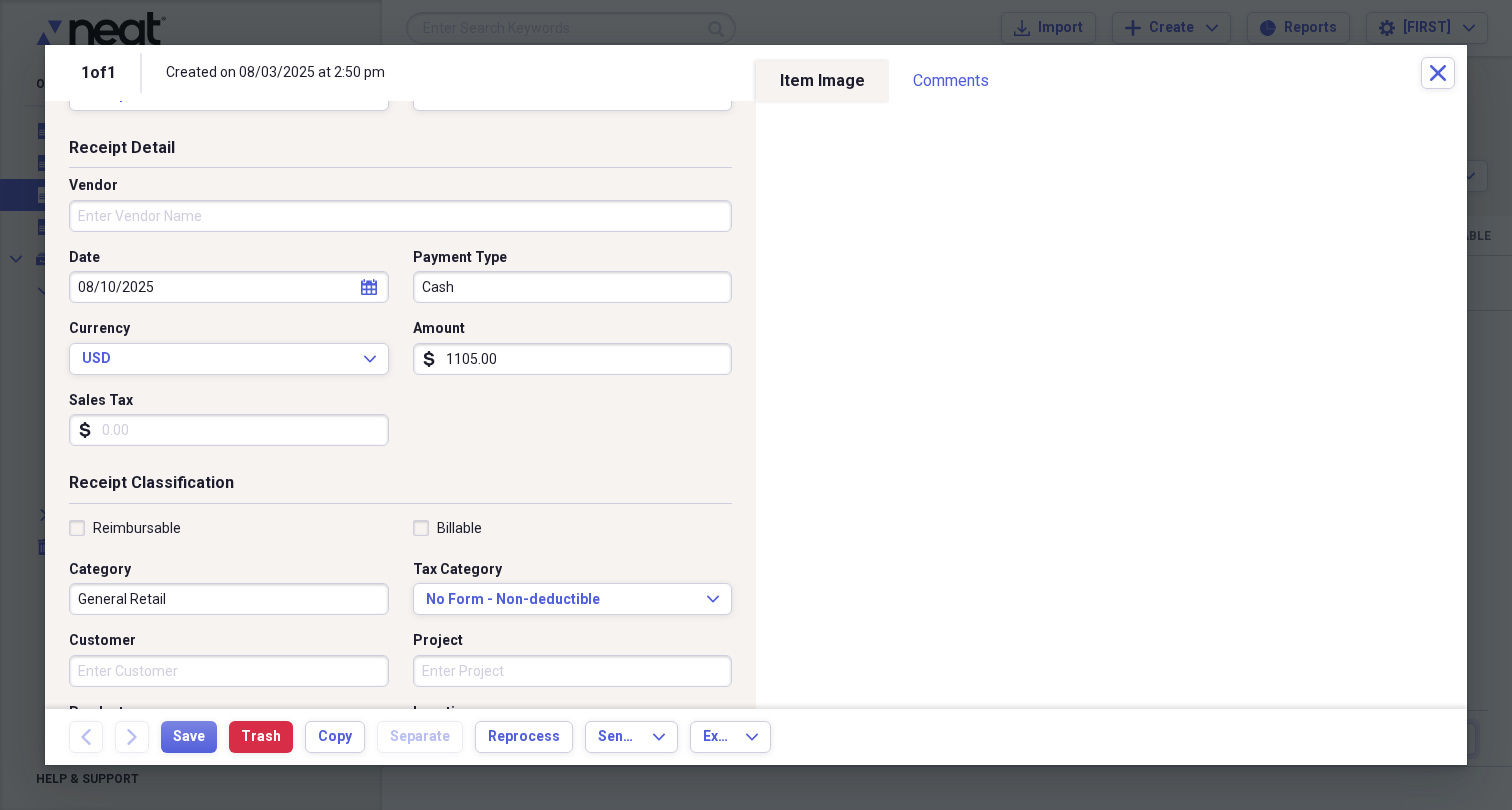 scroll, scrollTop: 95, scrollLeft: 0, axis: vertical 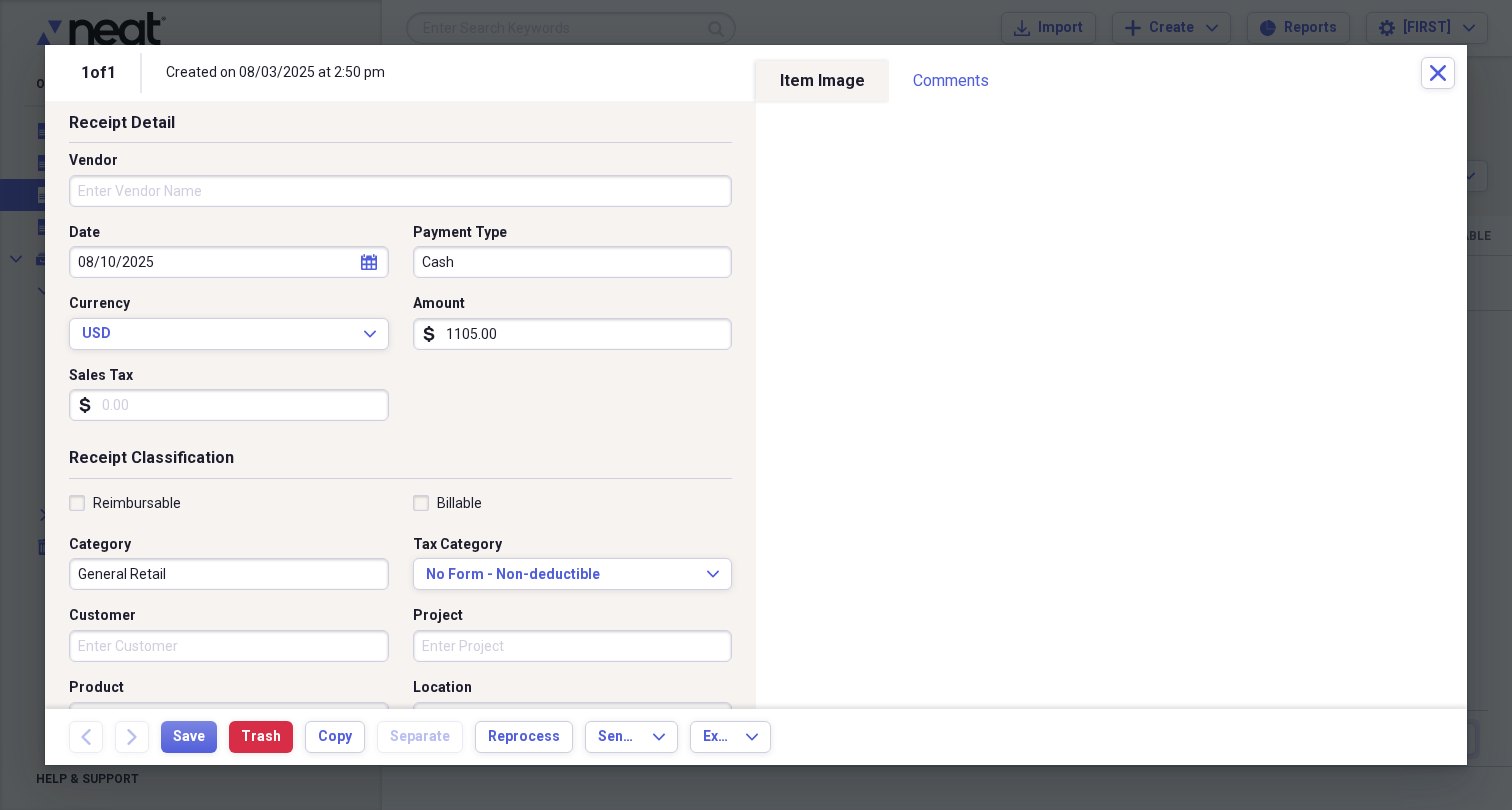 click on "General Retail" at bounding box center (229, 574) 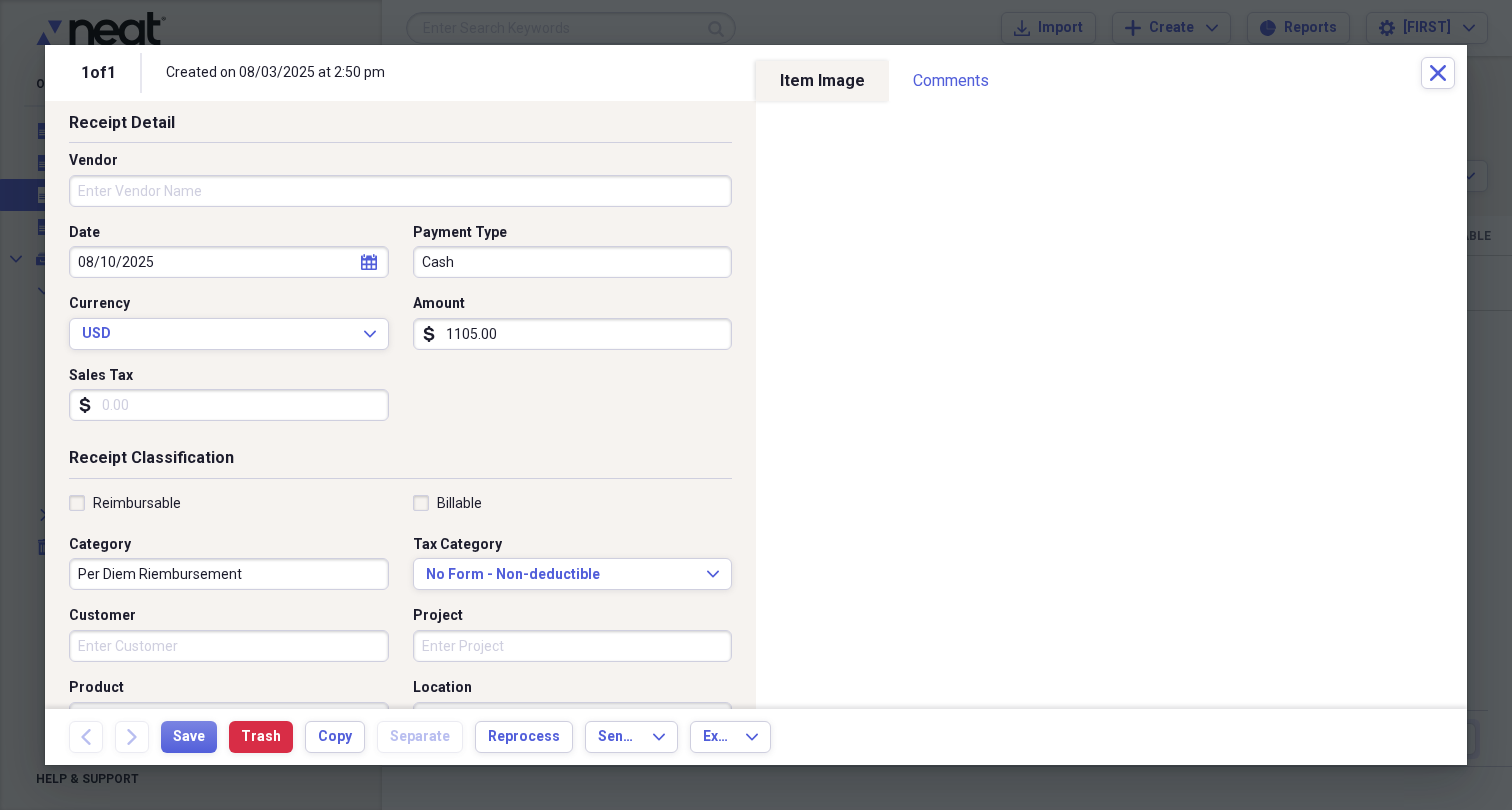type on "Per Diem Reimbursement" 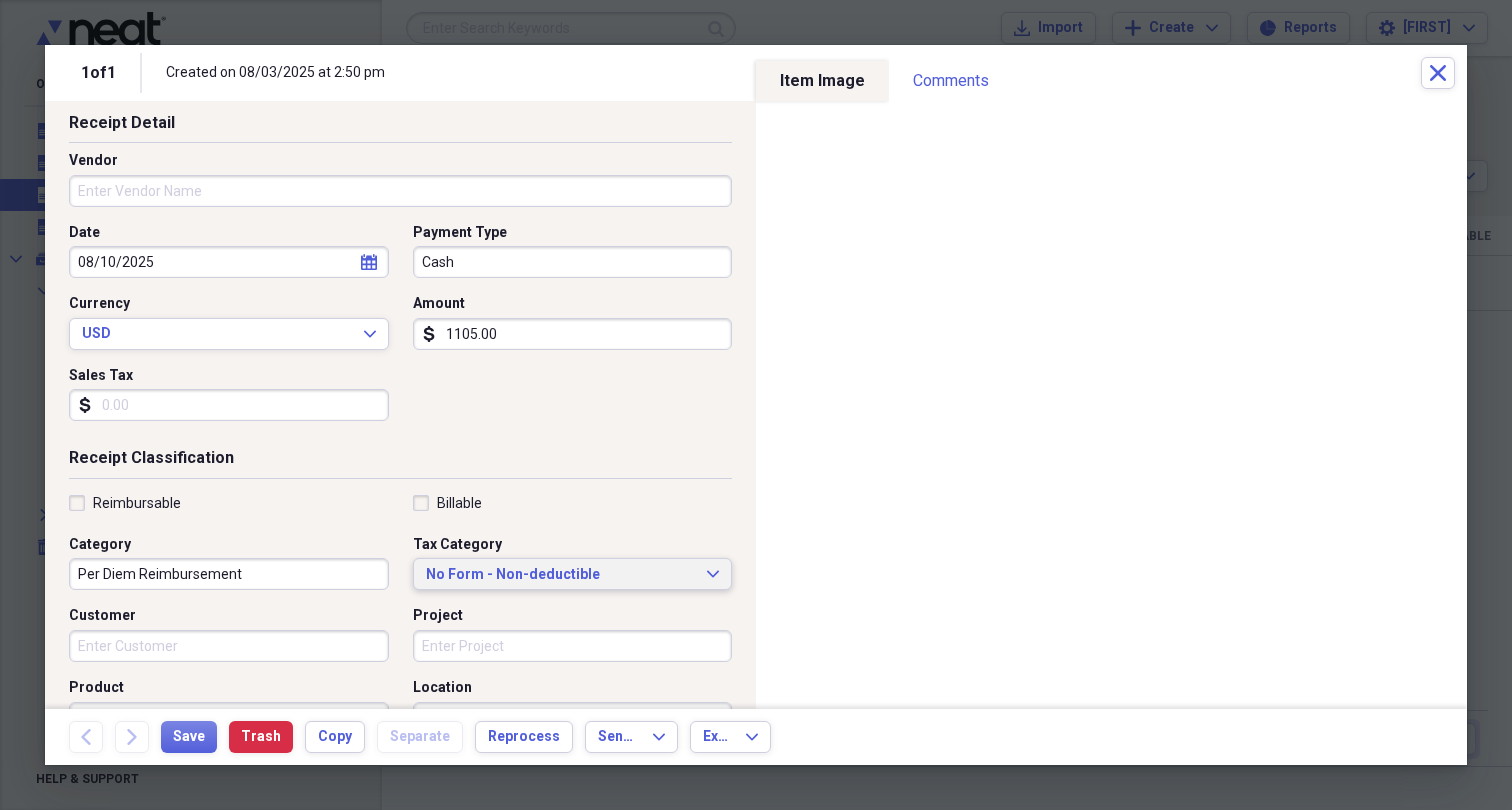 drag, startPoint x: 220, startPoint y: 562, endPoint x: 489, endPoint y: 571, distance: 269.1505 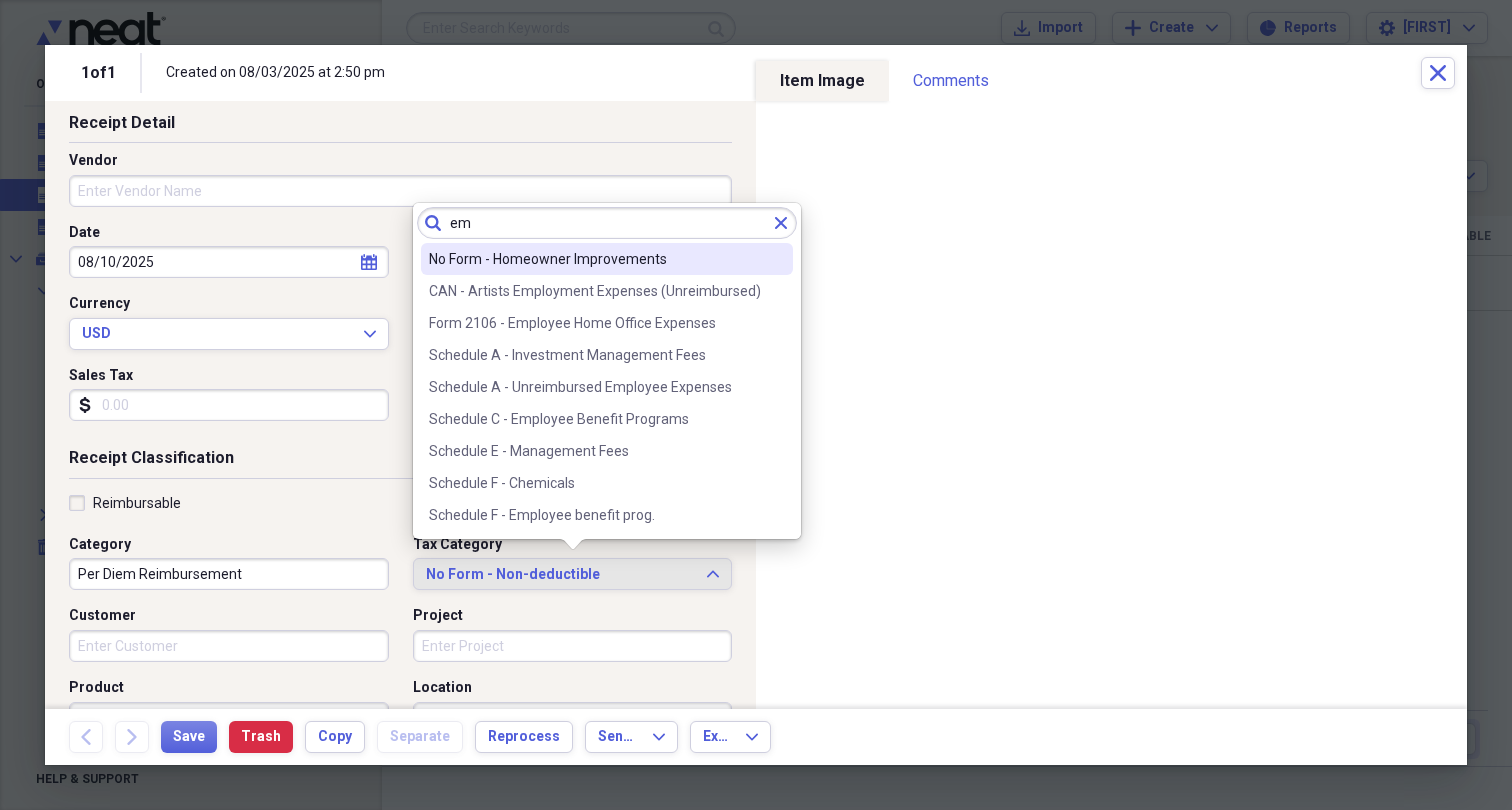 type on "e" 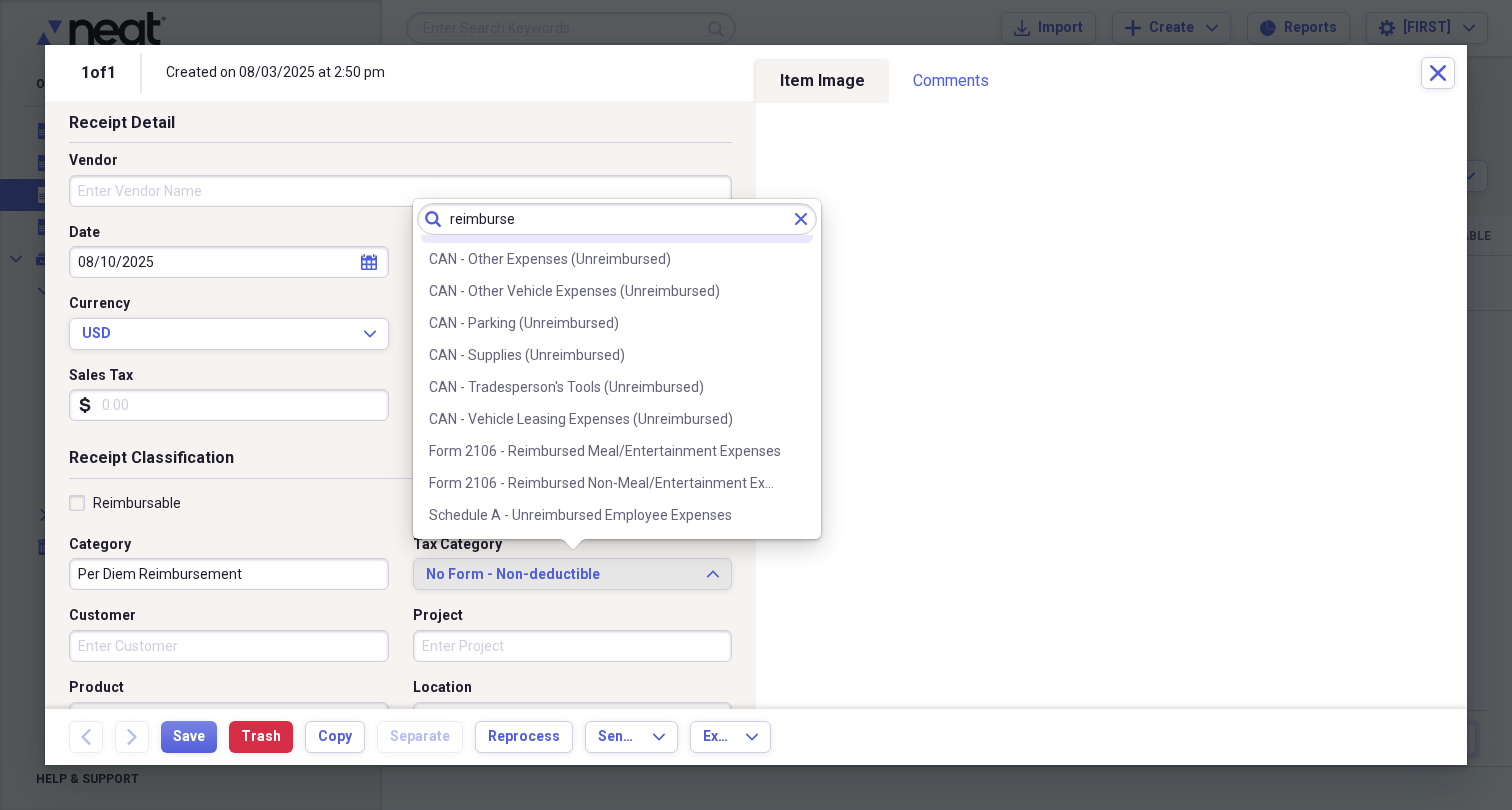 scroll, scrollTop: 0, scrollLeft: 0, axis: both 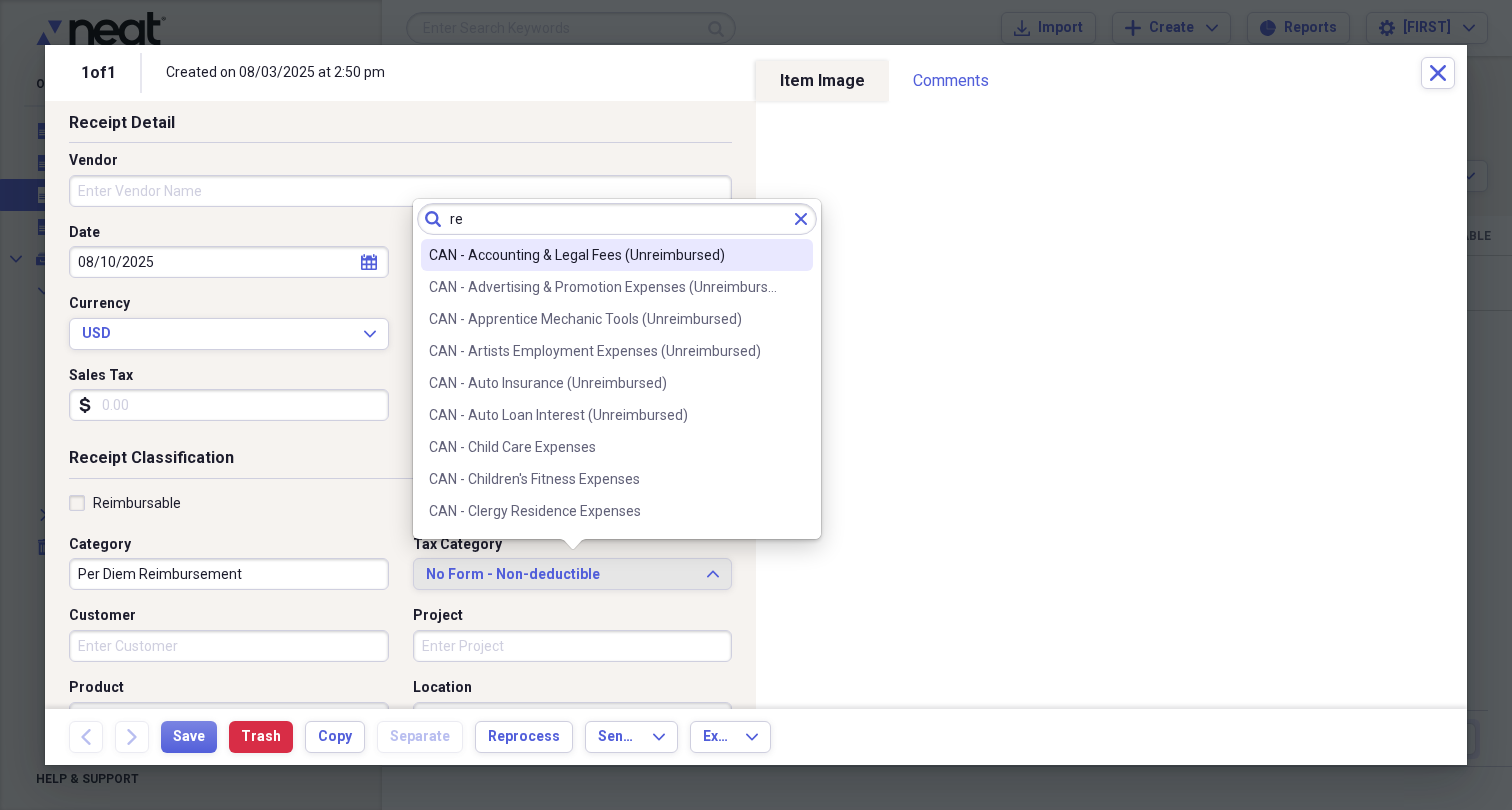 type on "r" 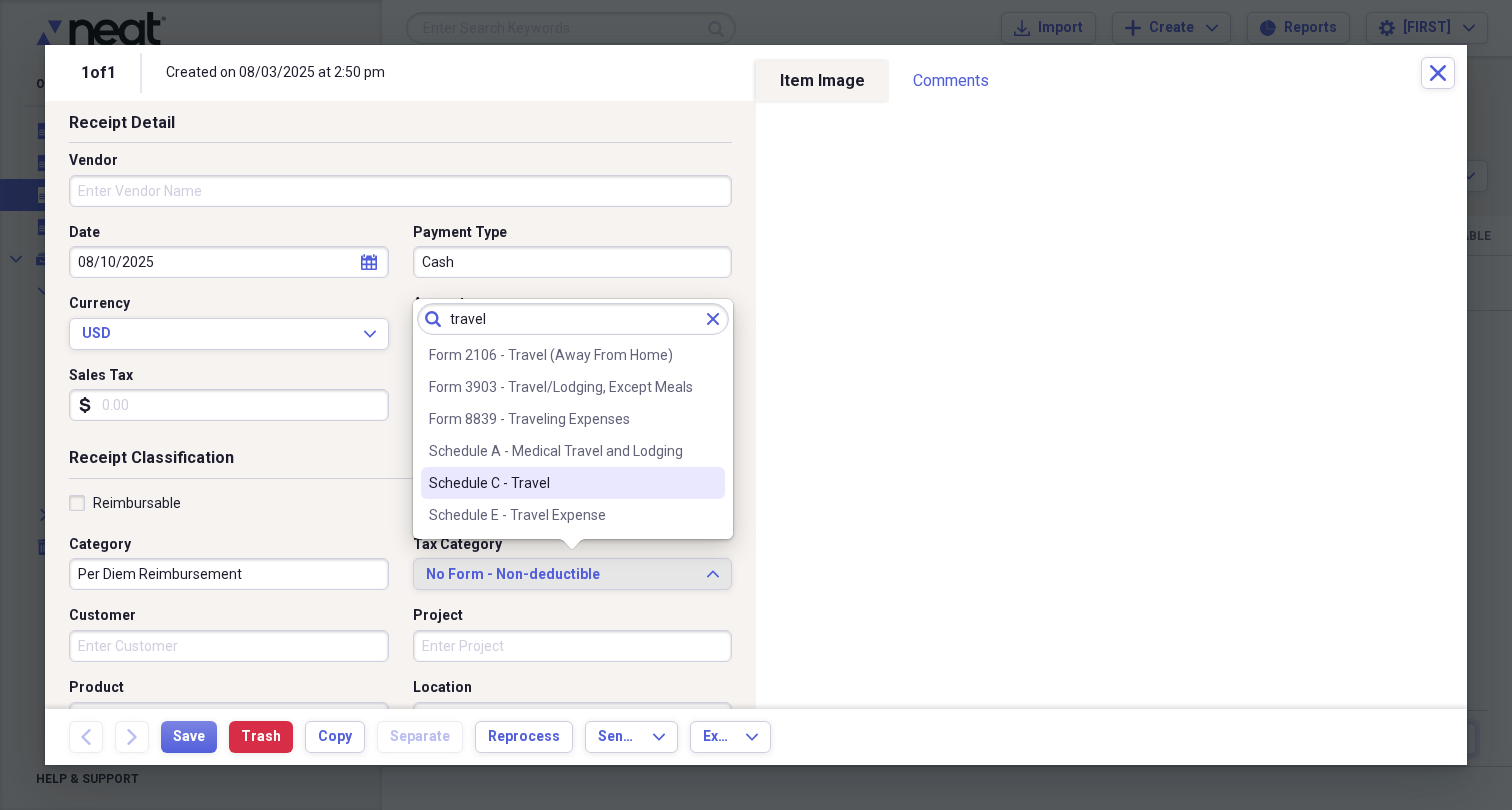 type on "travel" 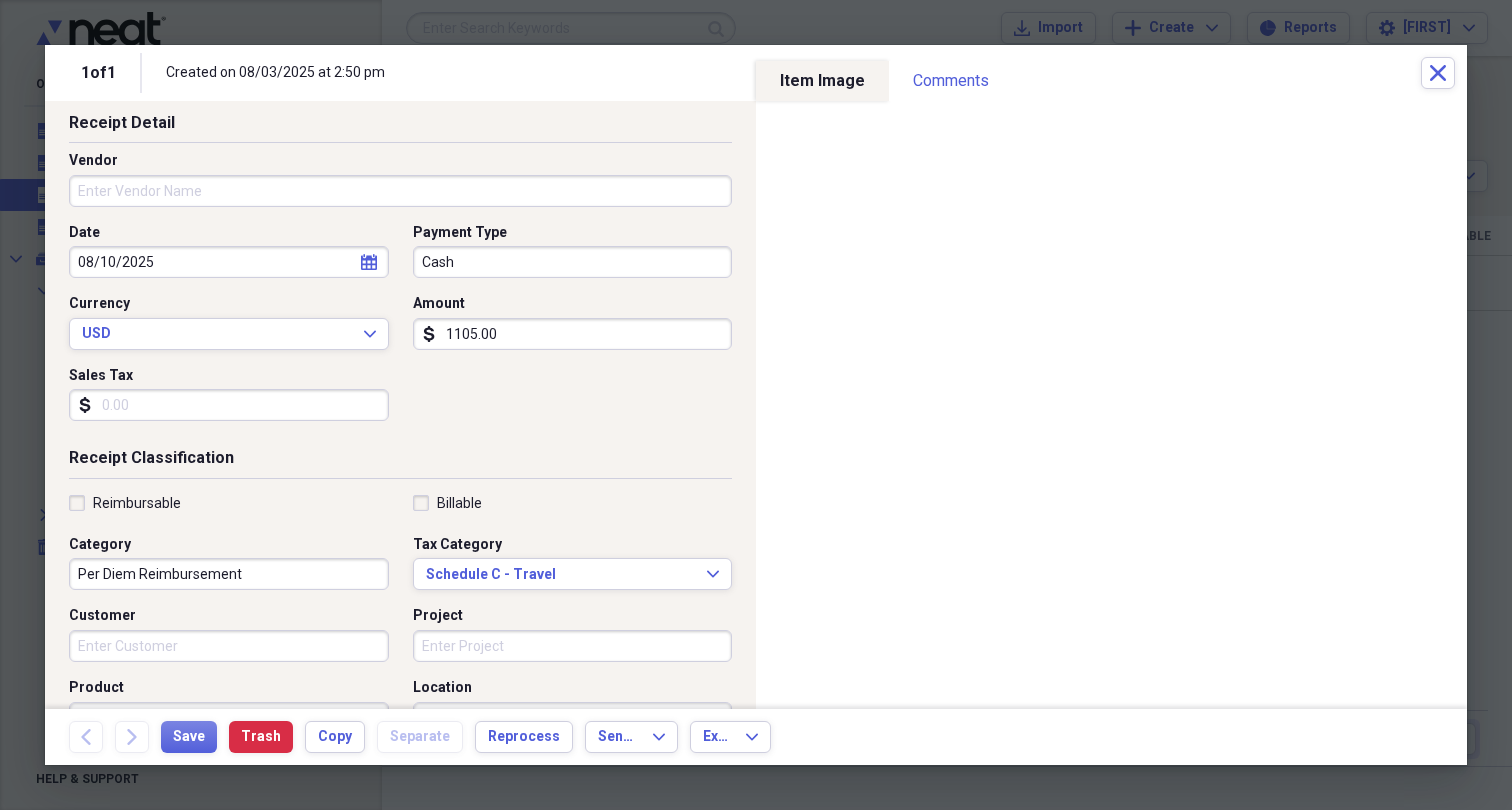click on "Per Diem Reimbursement" at bounding box center (229, 574) 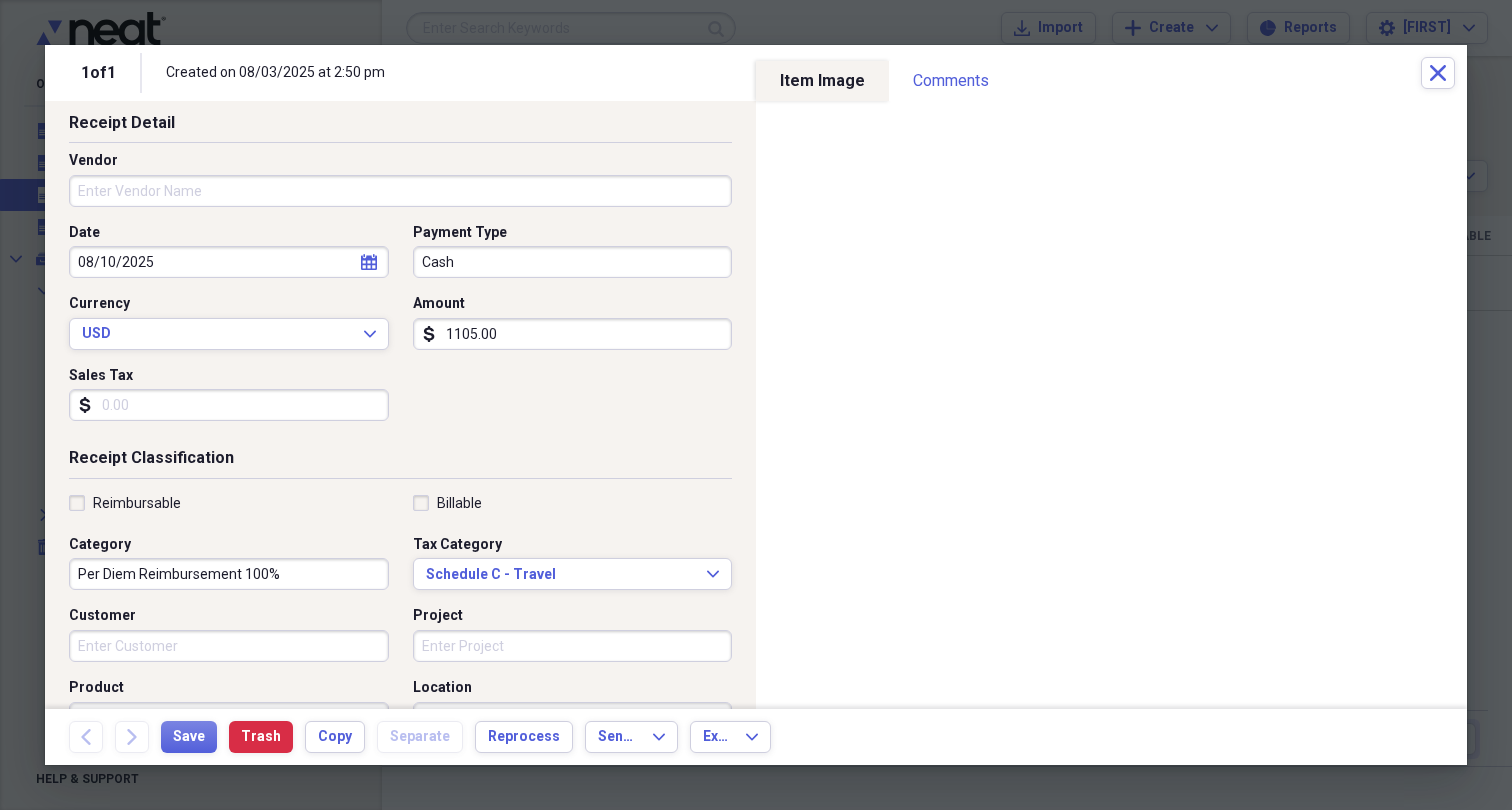 type on "Per Diem Reimbursement 100%" 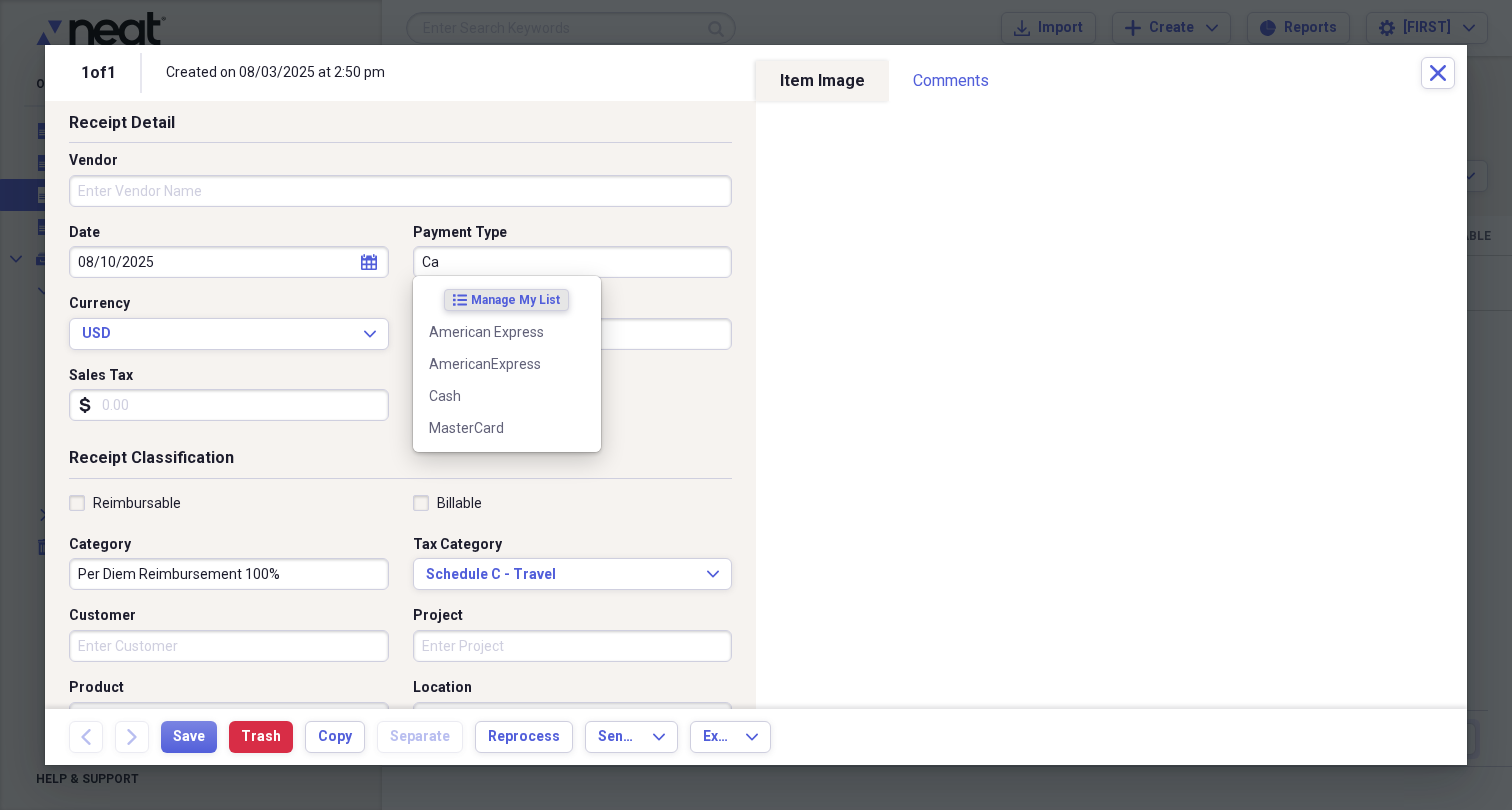 type on "C" 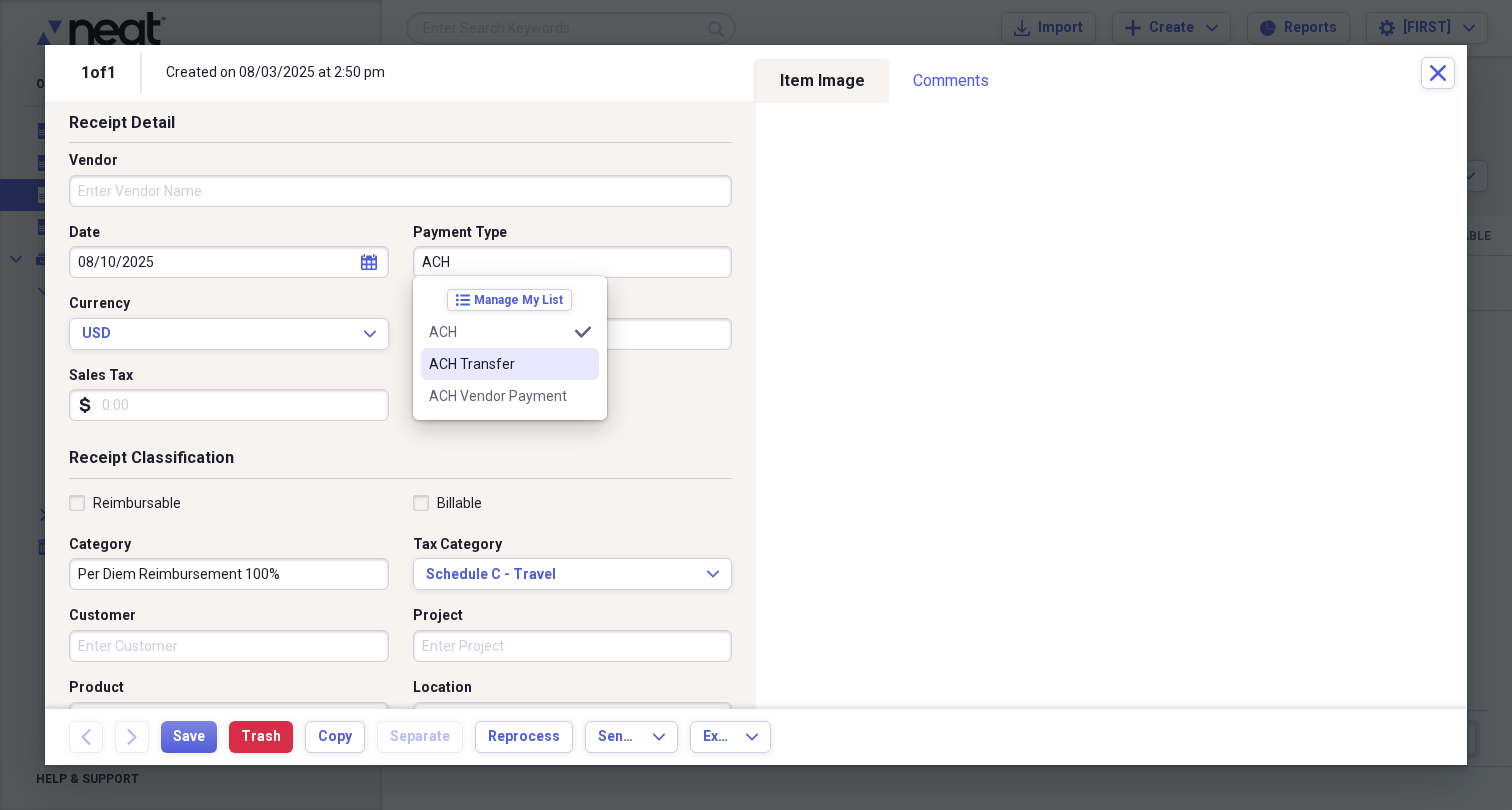 click on "ACH Transfer" at bounding box center (498, 364) 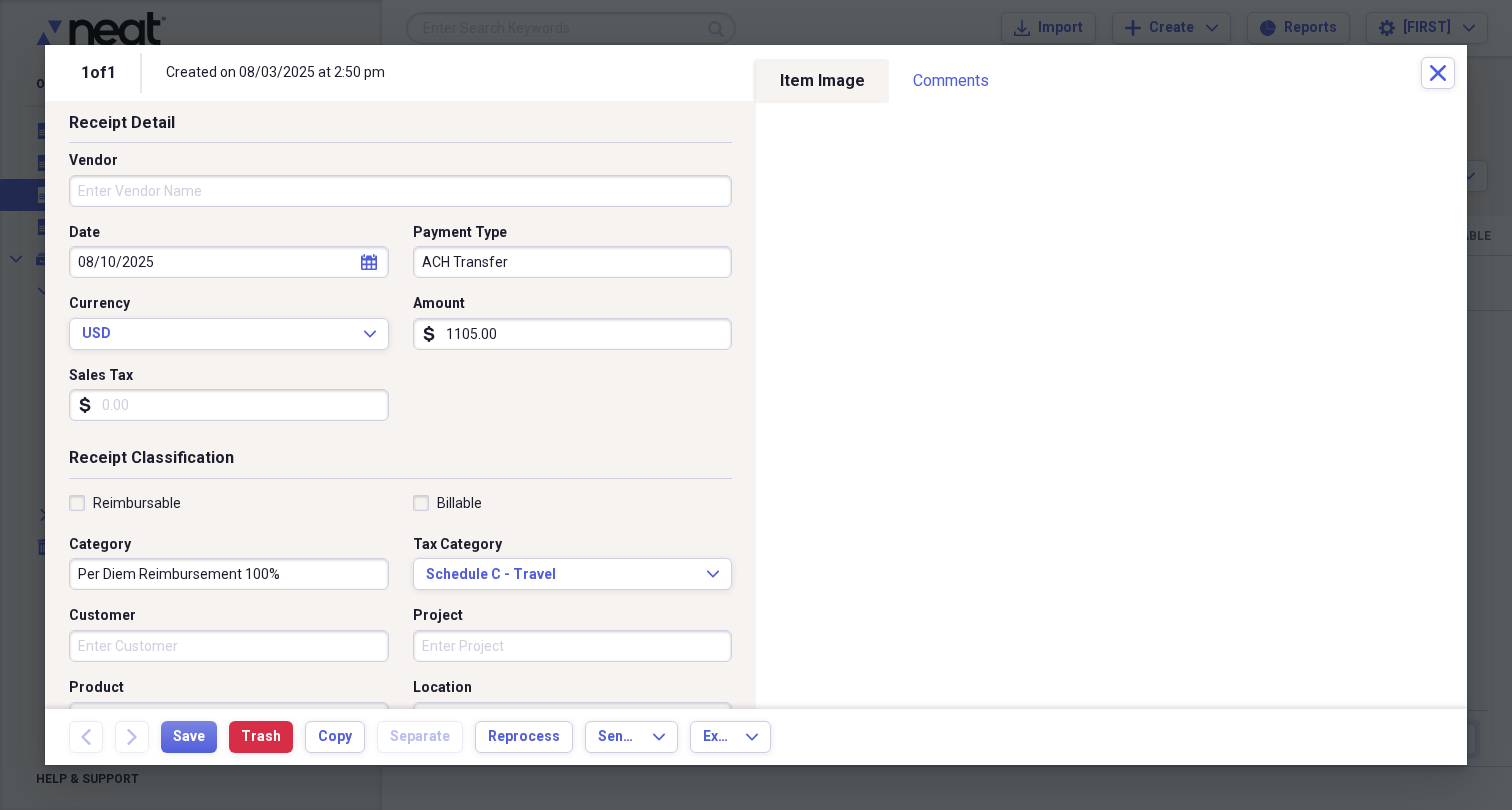 click on "Vendor" at bounding box center [400, 191] 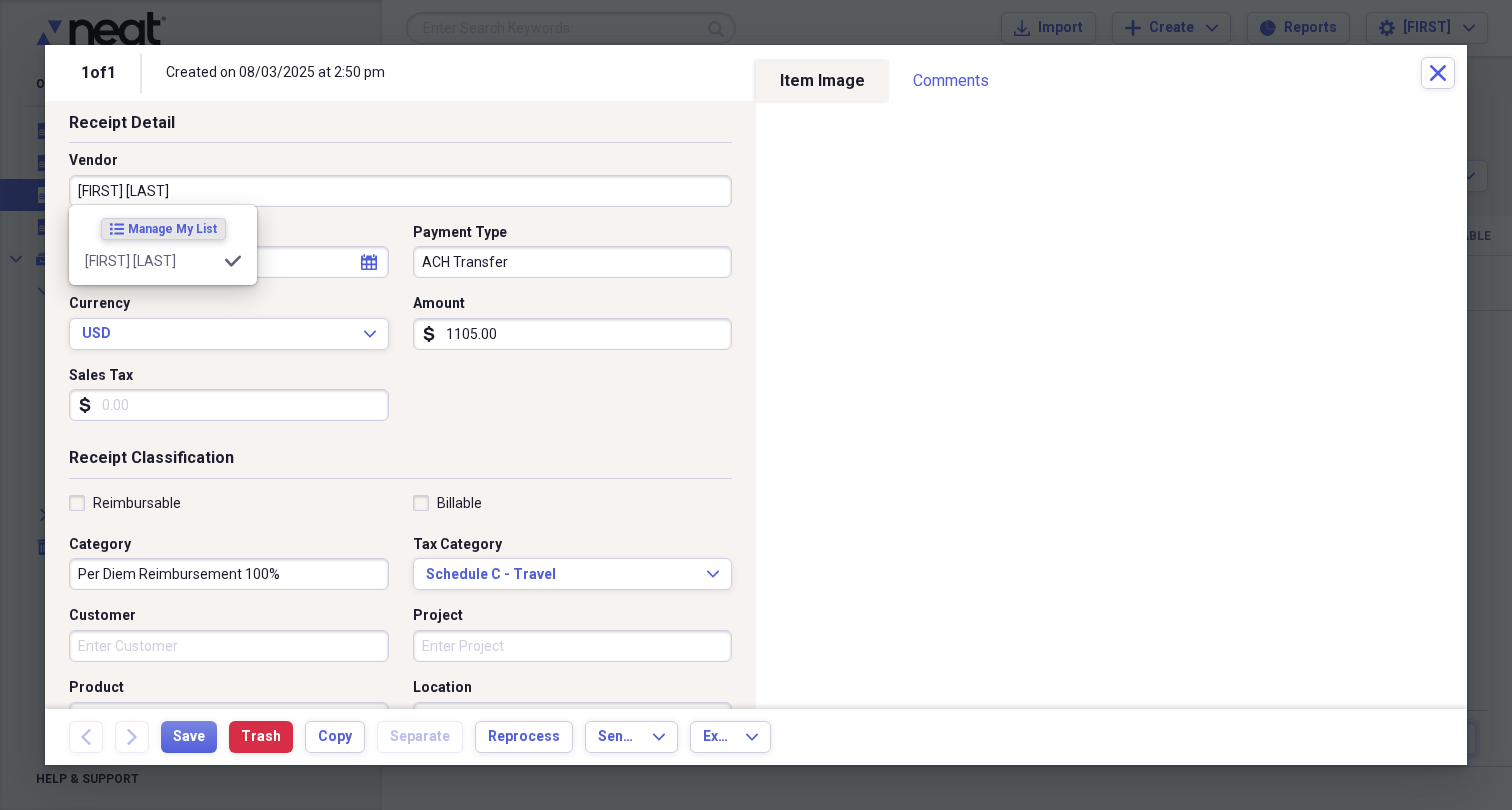 type on "[FIRST] [LAST]" 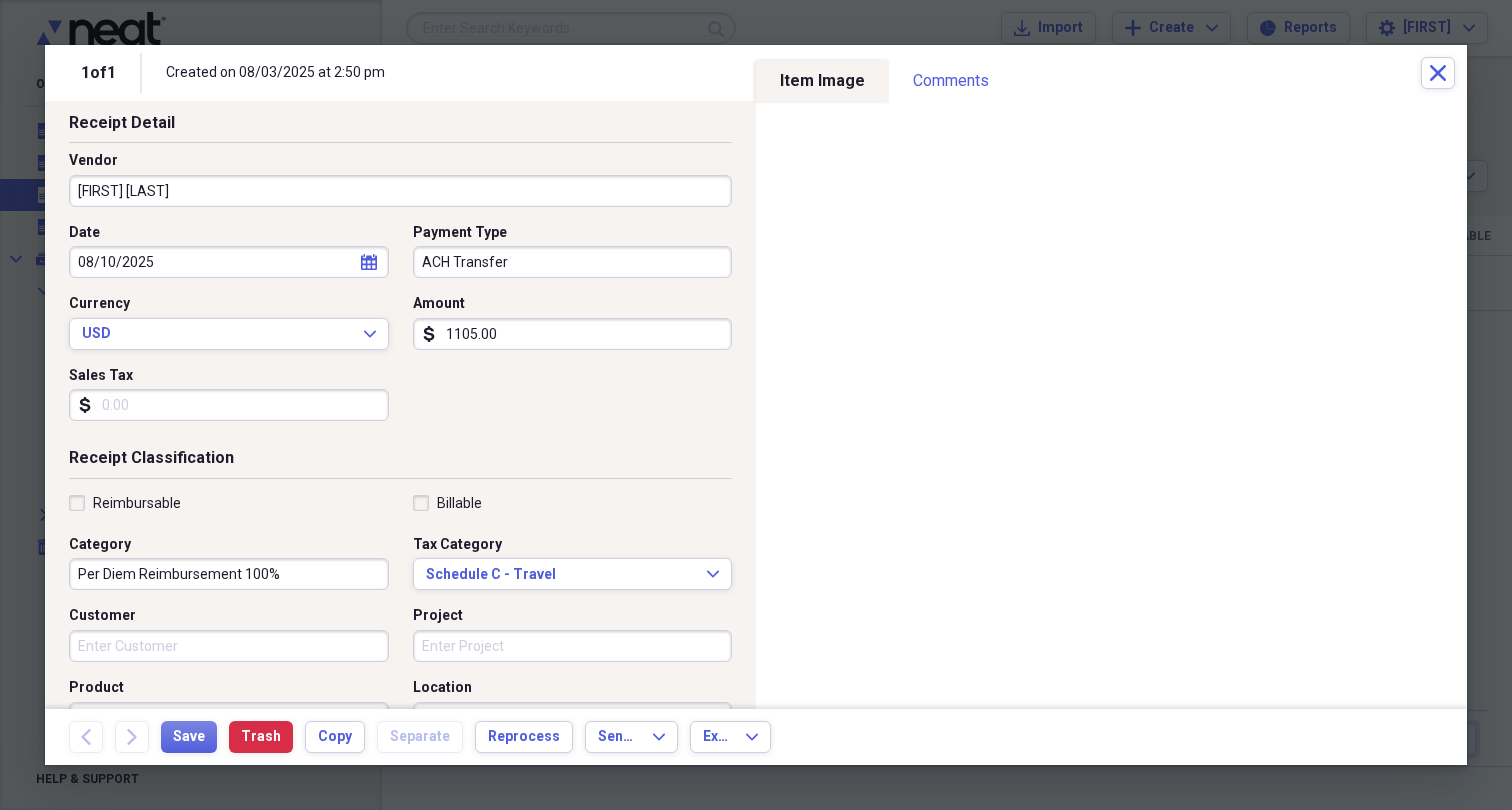 click on "Date 08/10/2025 calendar Calendar Payment Type ACH Transfer Currency USD Expand Amount dollar-sign 1105.00 Sales Tax dollar-sign" at bounding box center (400, 330) 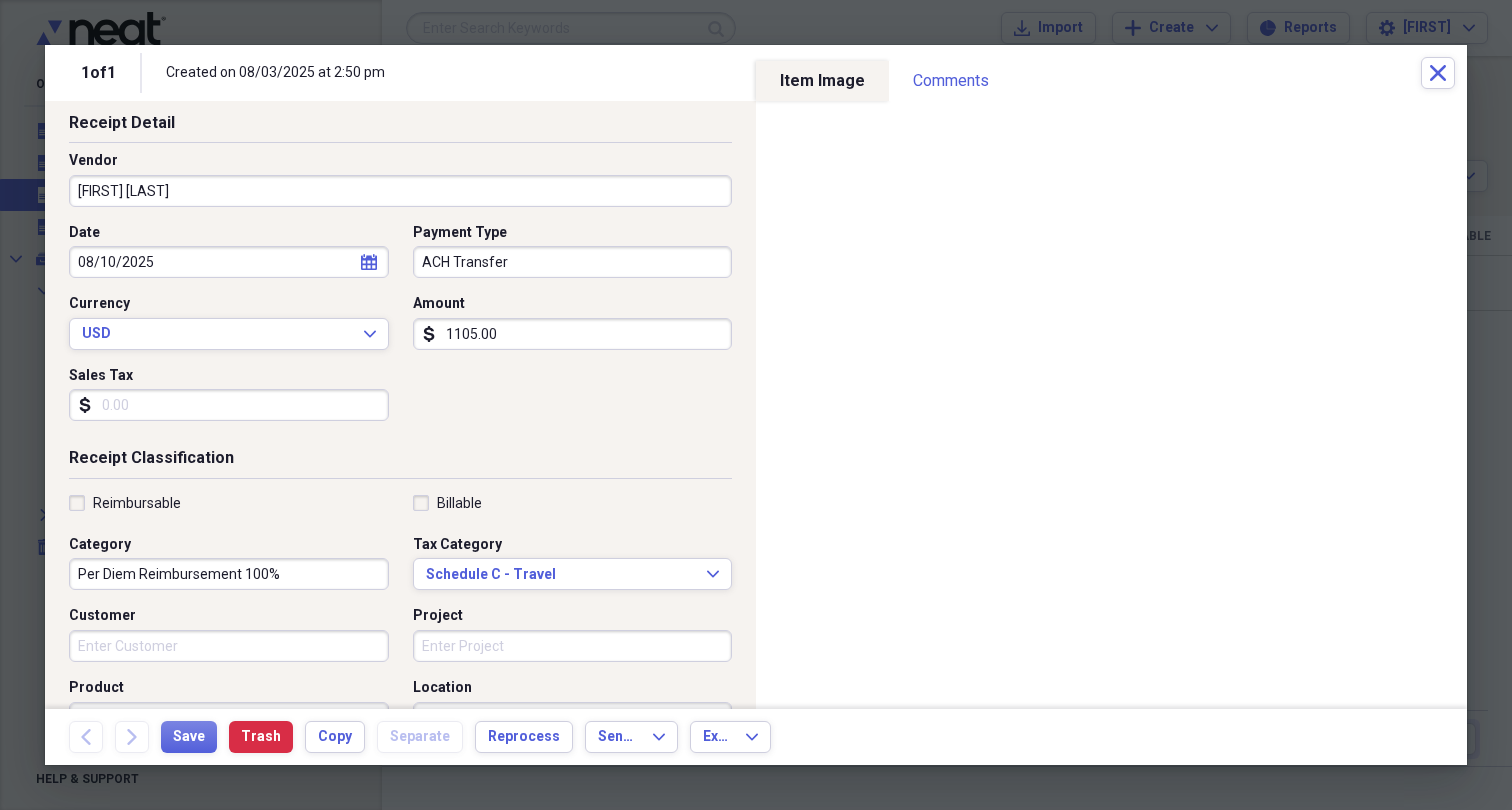 click on "Per Diem Reimbursement 100%" at bounding box center (229, 574) 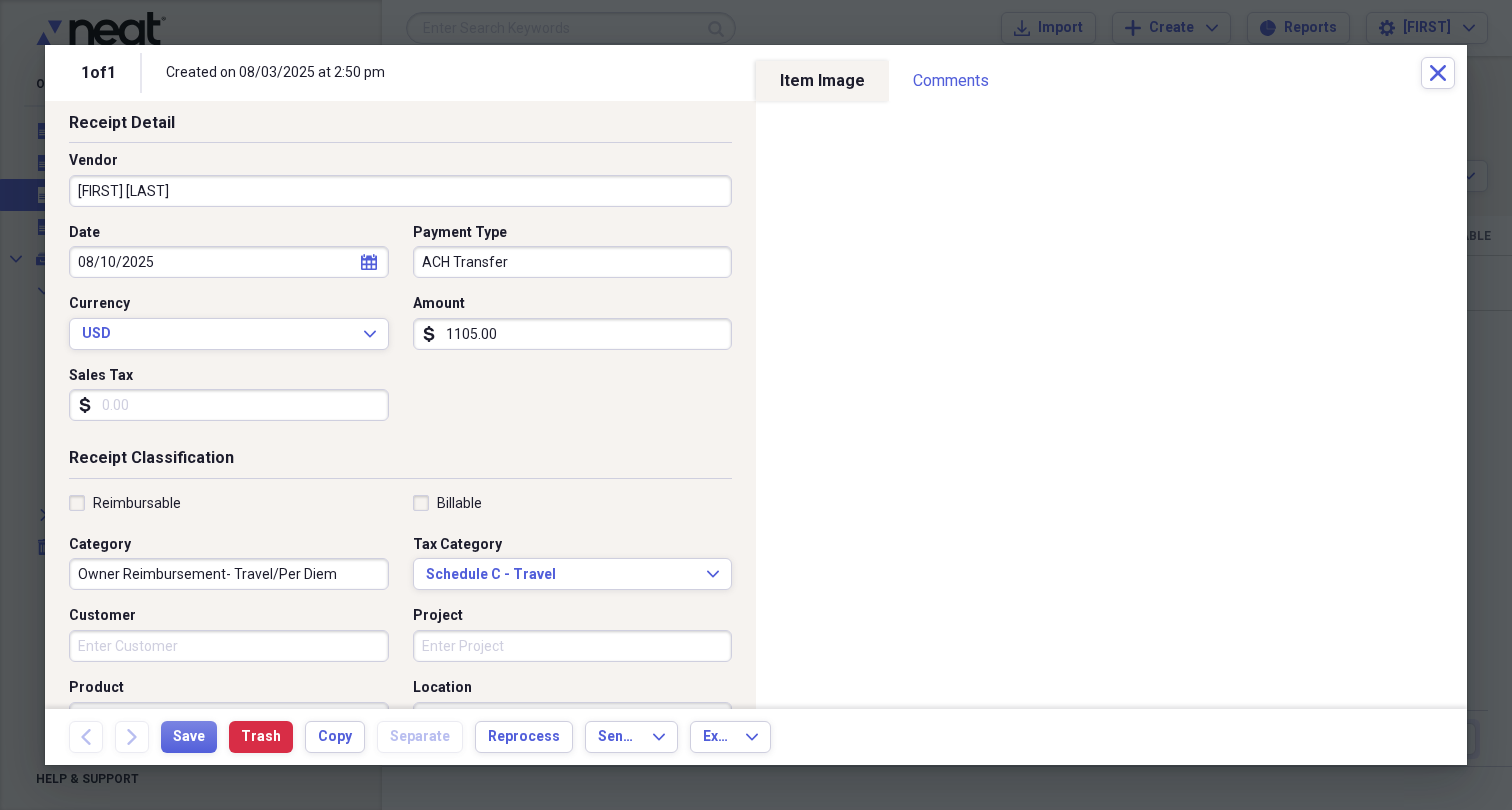 click on "Owner Reimbursement- Travel/Per Diem" at bounding box center (229, 574) 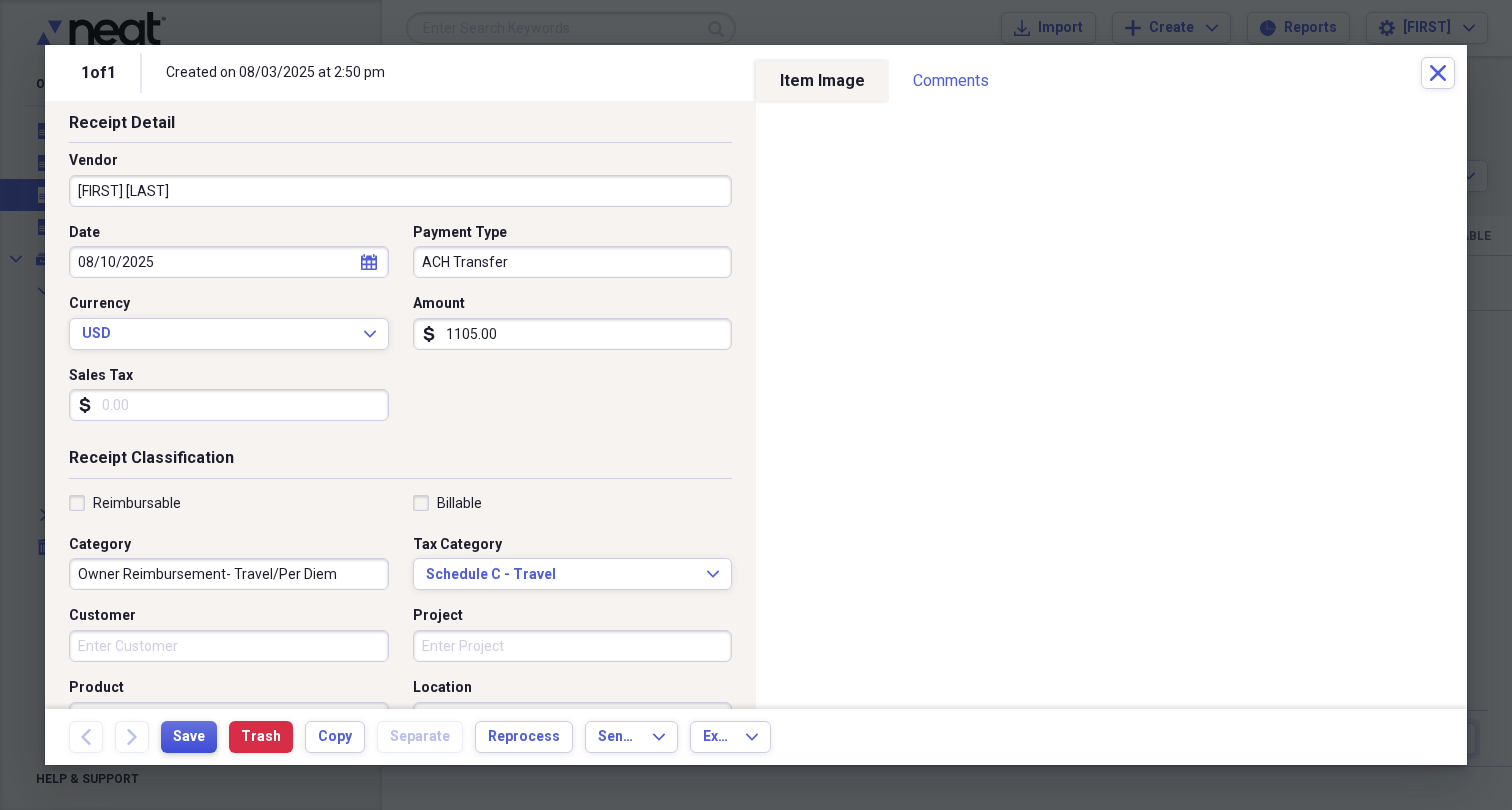 type on "Owner Reimbursement- Travel/Per Diem" 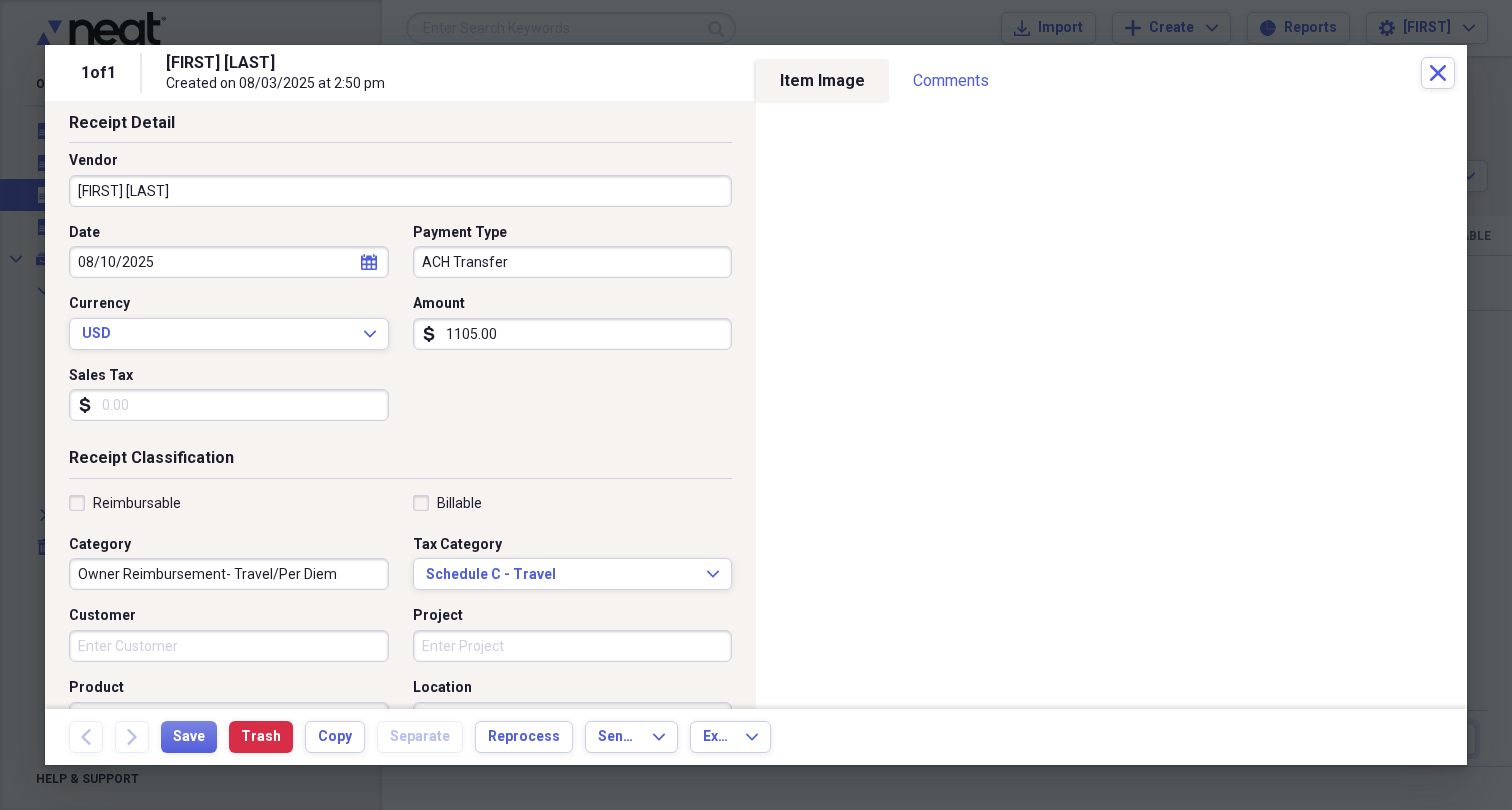 click on "Reimbursable" at bounding box center [125, 503] 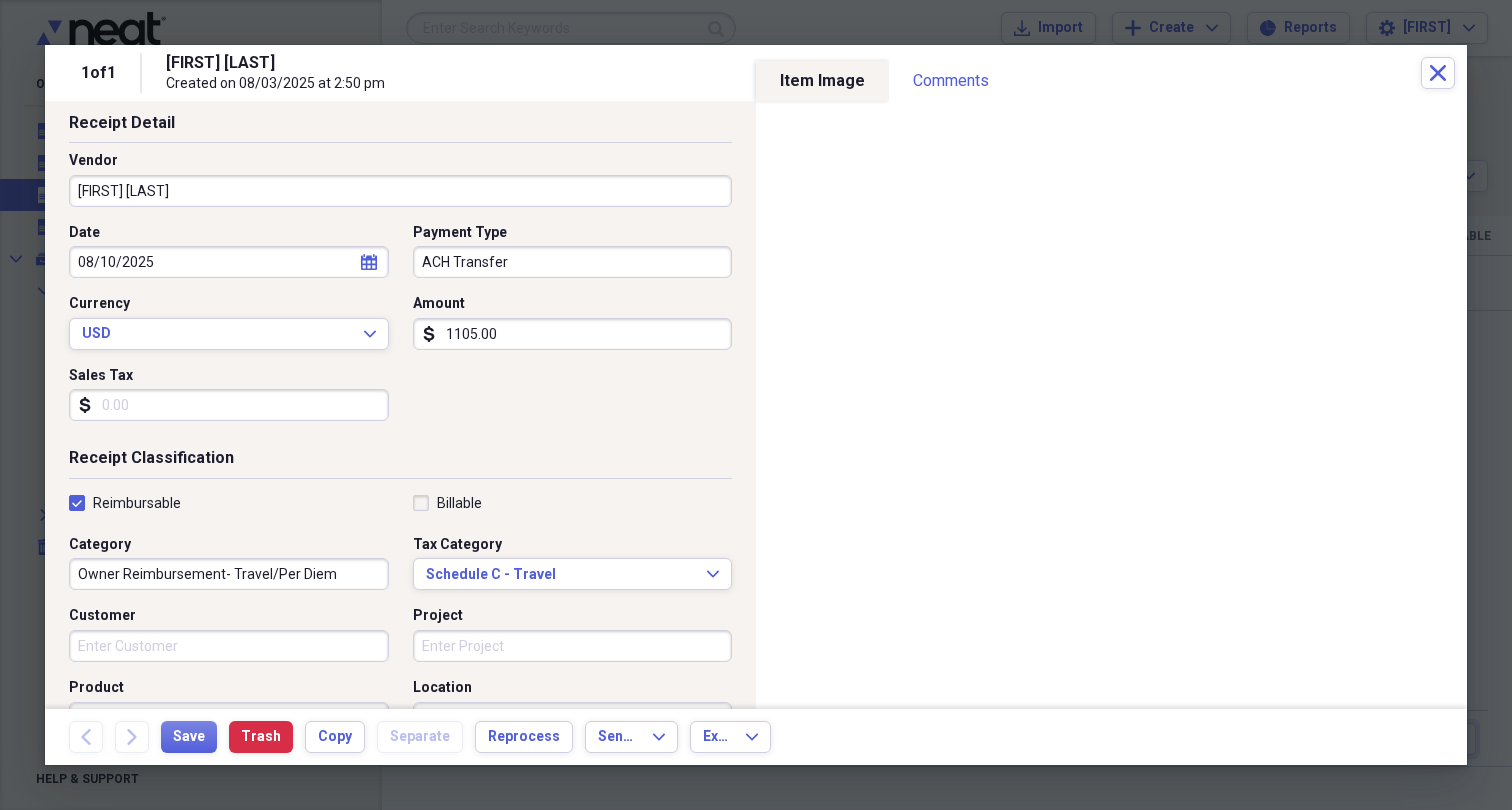 click on "Reimbursable" at bounding box center [125, 503] 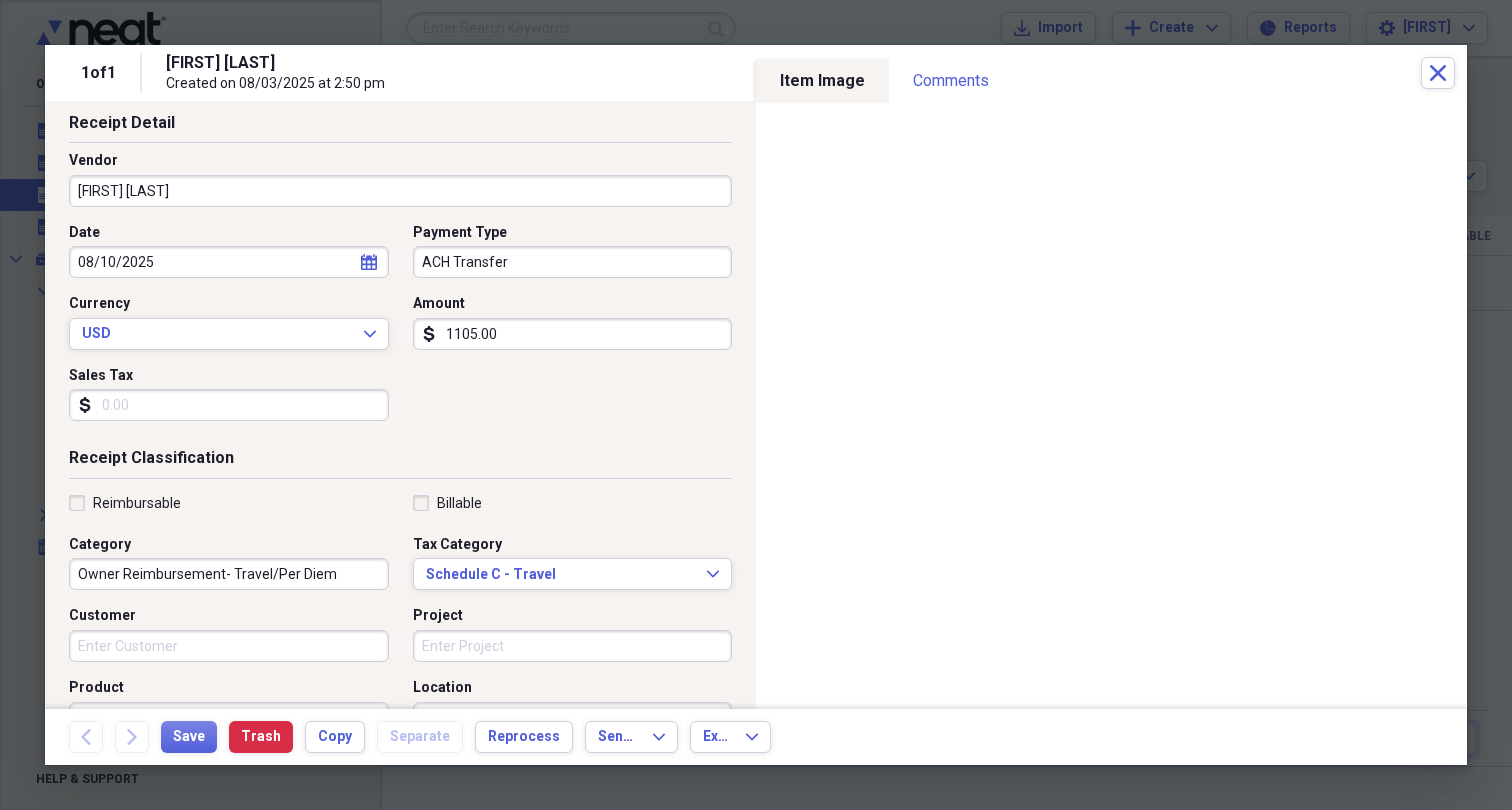 checkbox on "false" 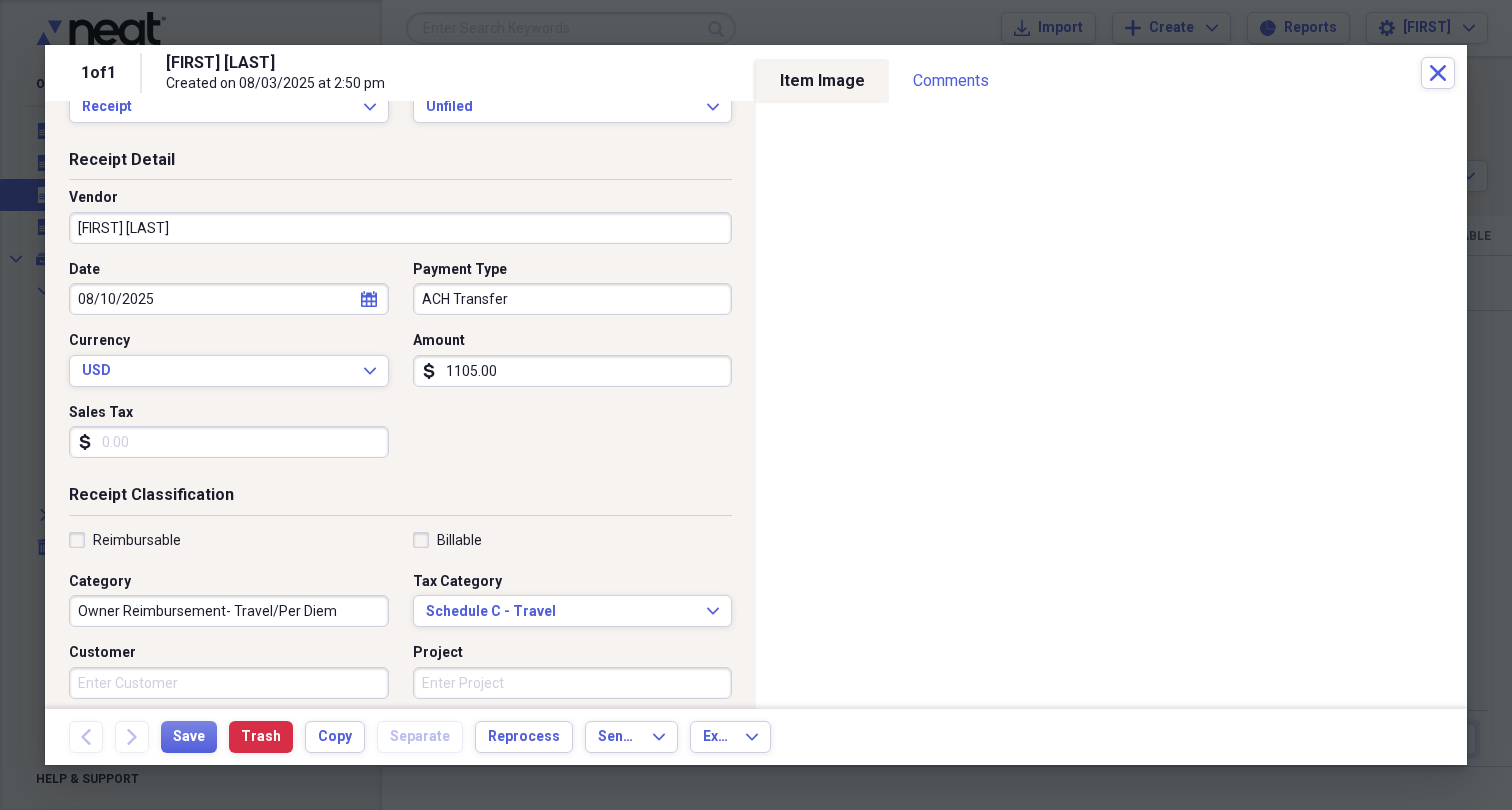 scroll, scrollTop: 55, scrollLeft: 0, axis: vertical 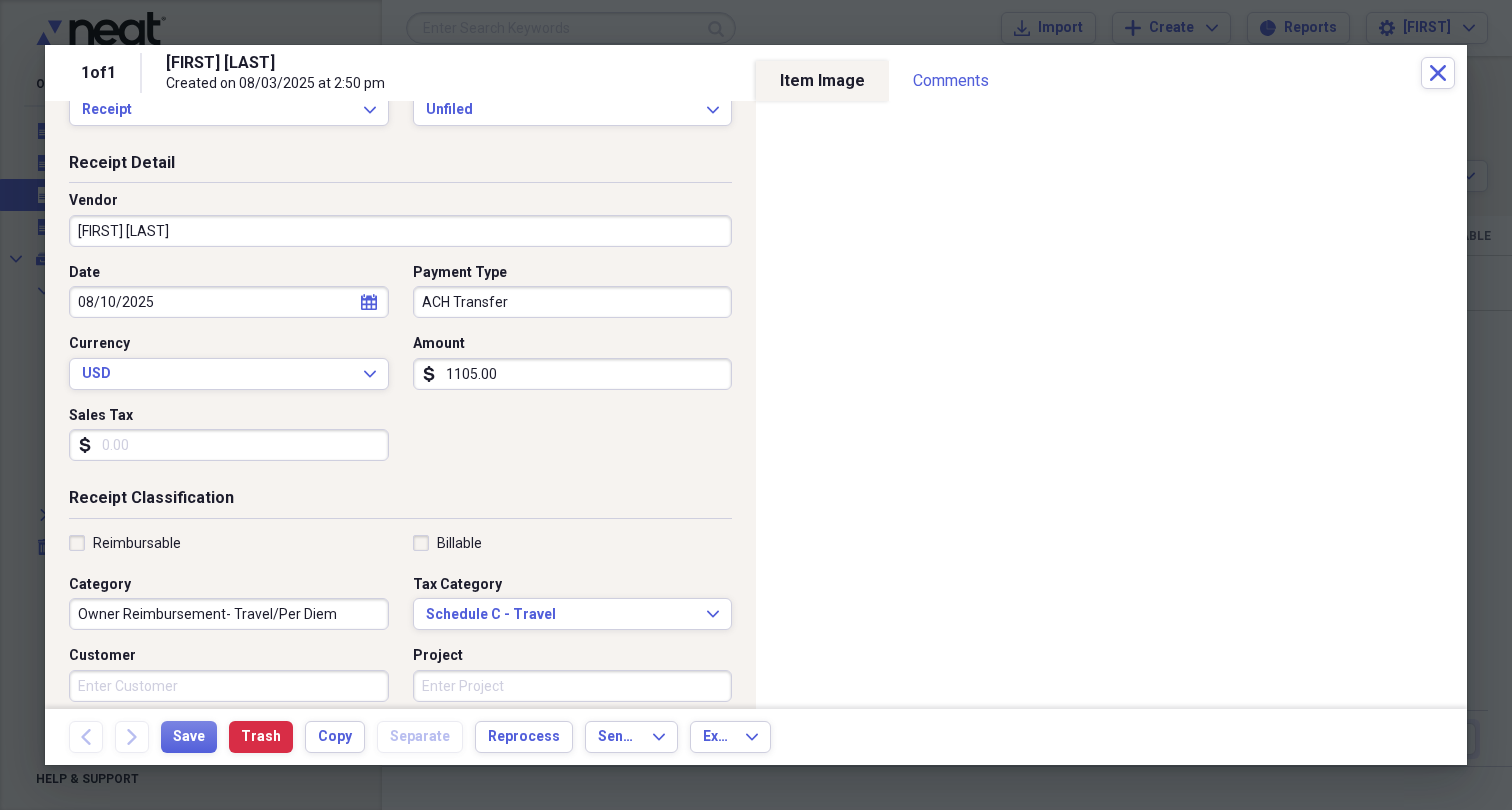 click on "08/10/2025" at bounding box center (229, 302) 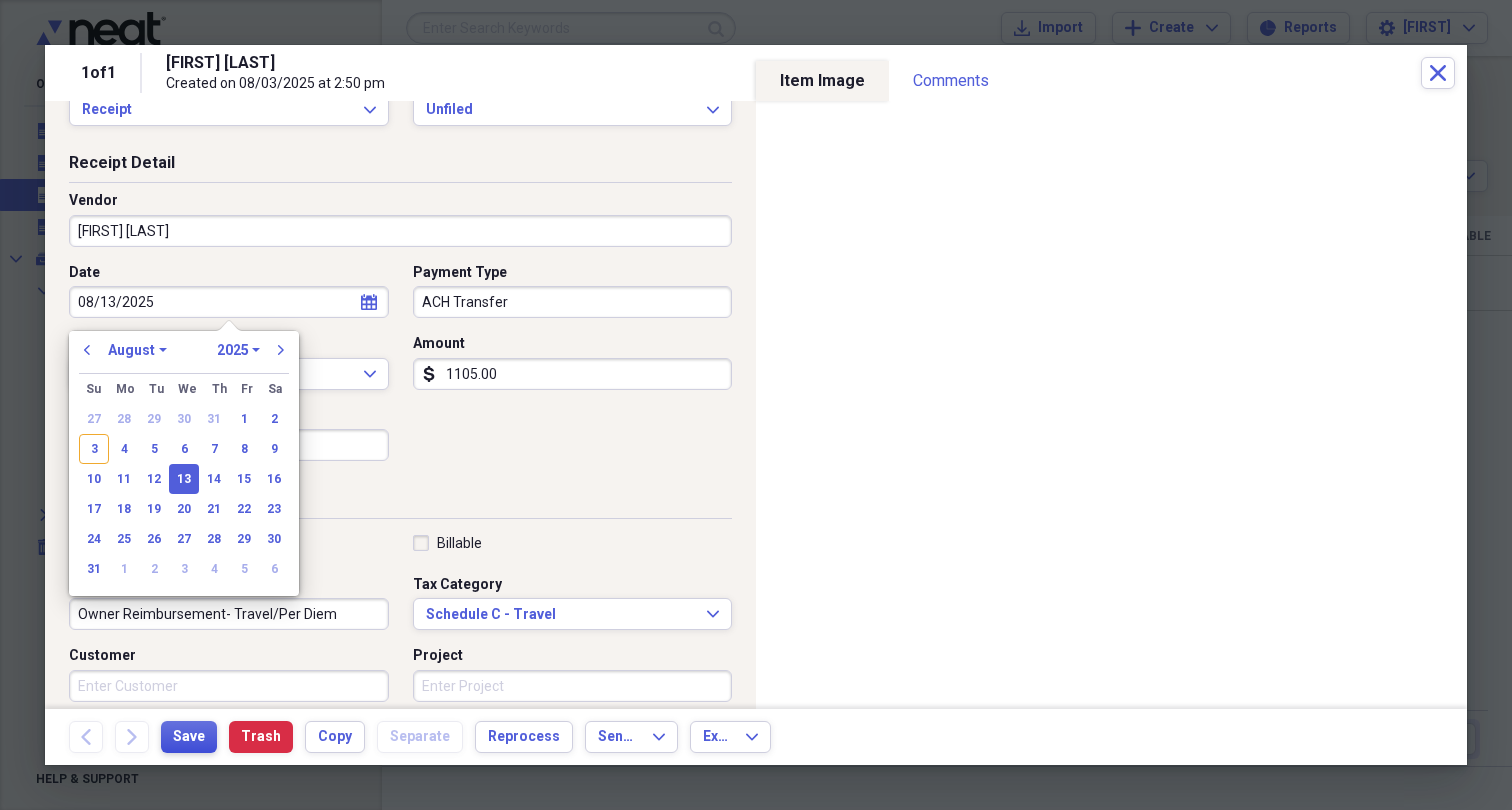 type on "08/13/2025" 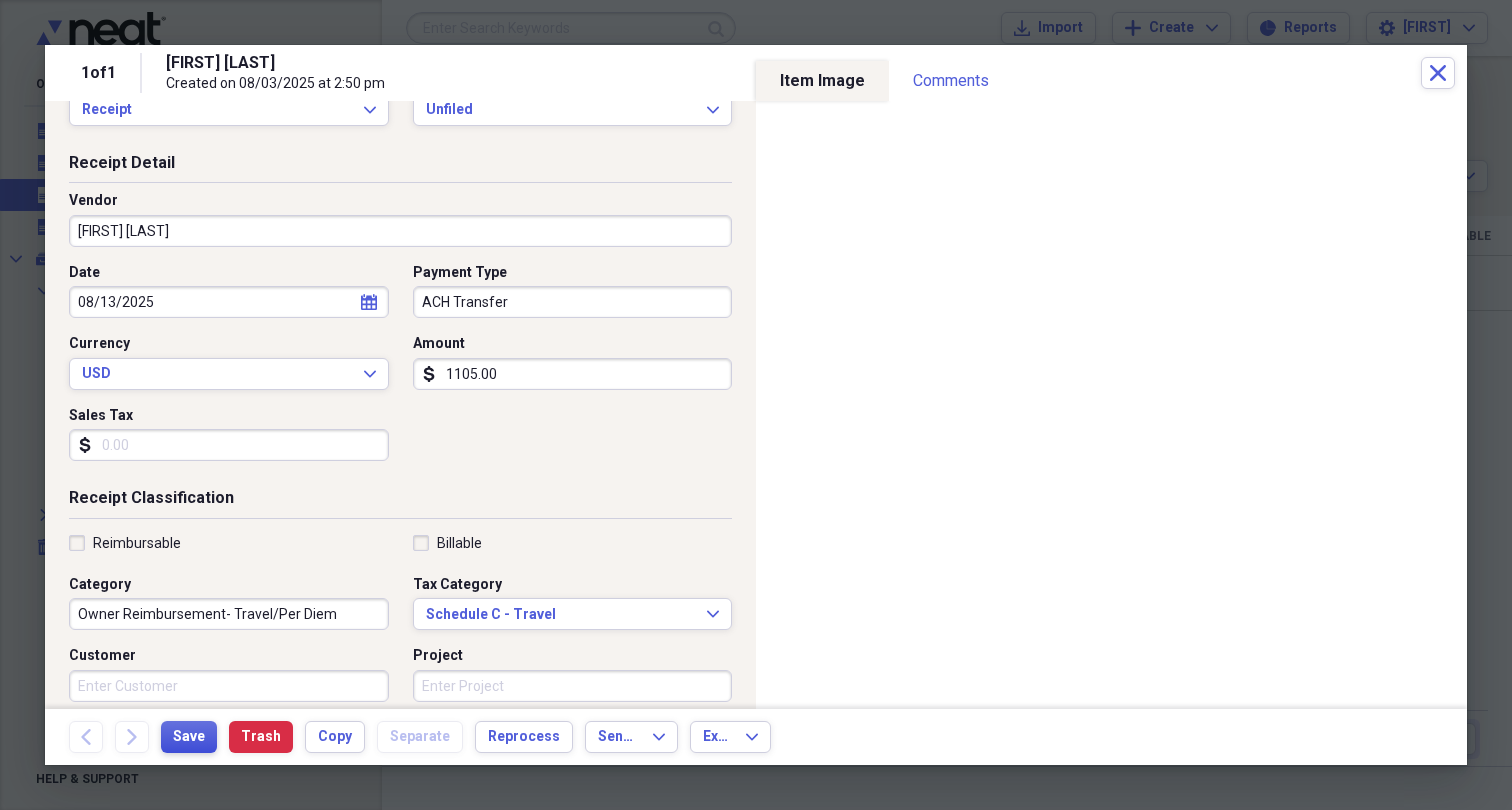 click on "Save" at bounding box center [189, 737] 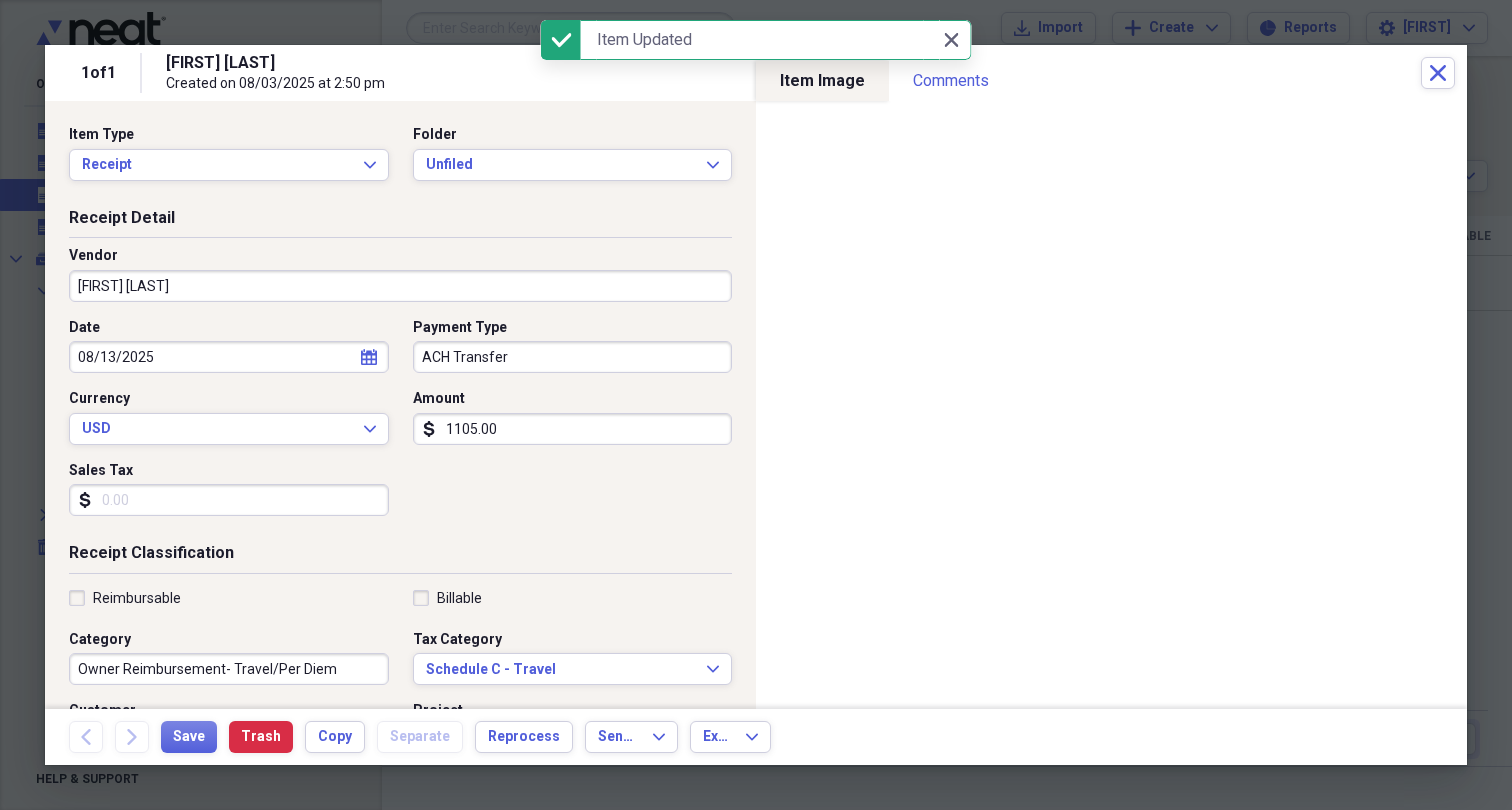 scroll, scrollTop: 0, scrollLeft: 0, axis: both 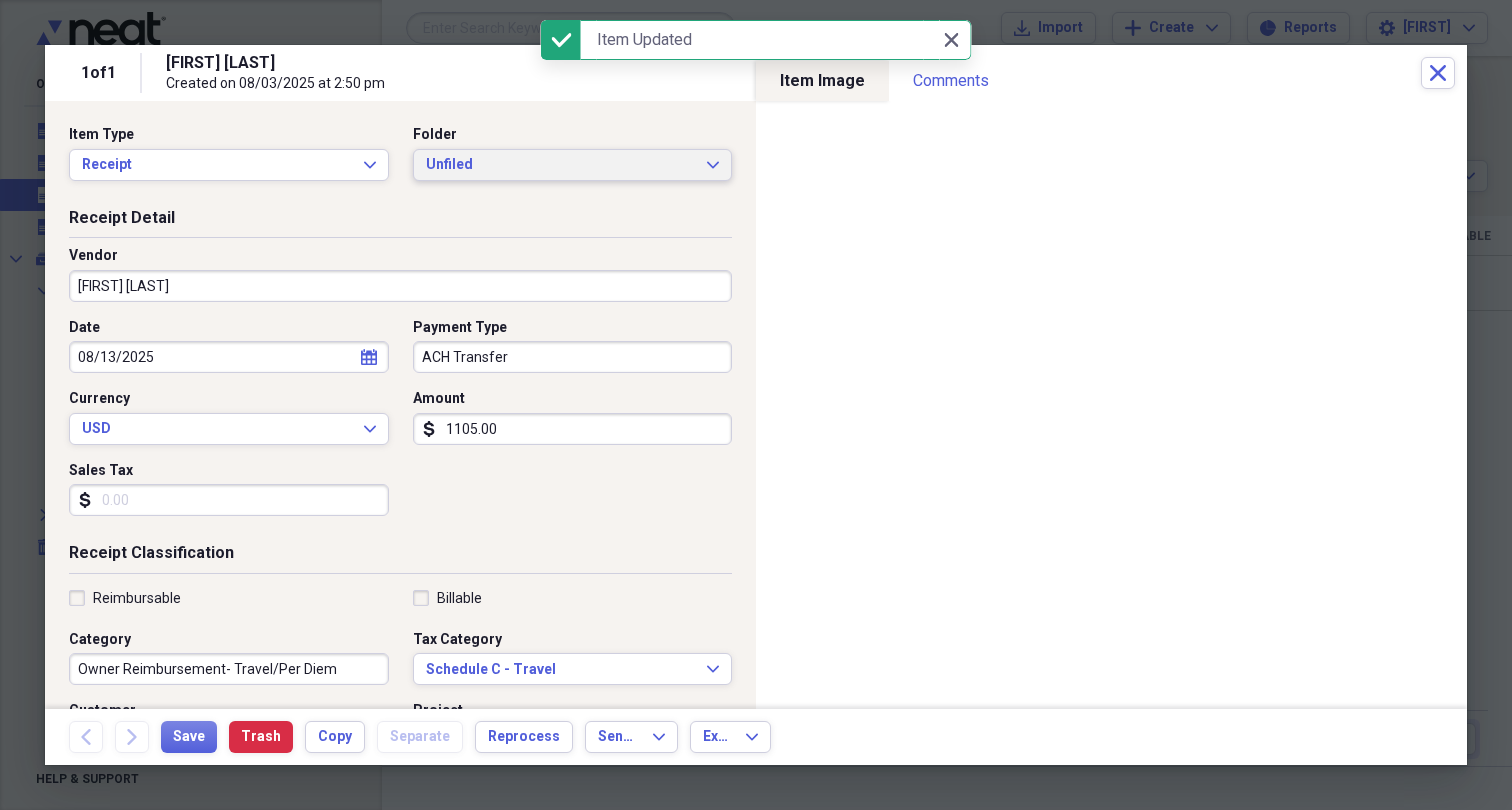 click on "Unfiled" at bounding box center [561, 165] 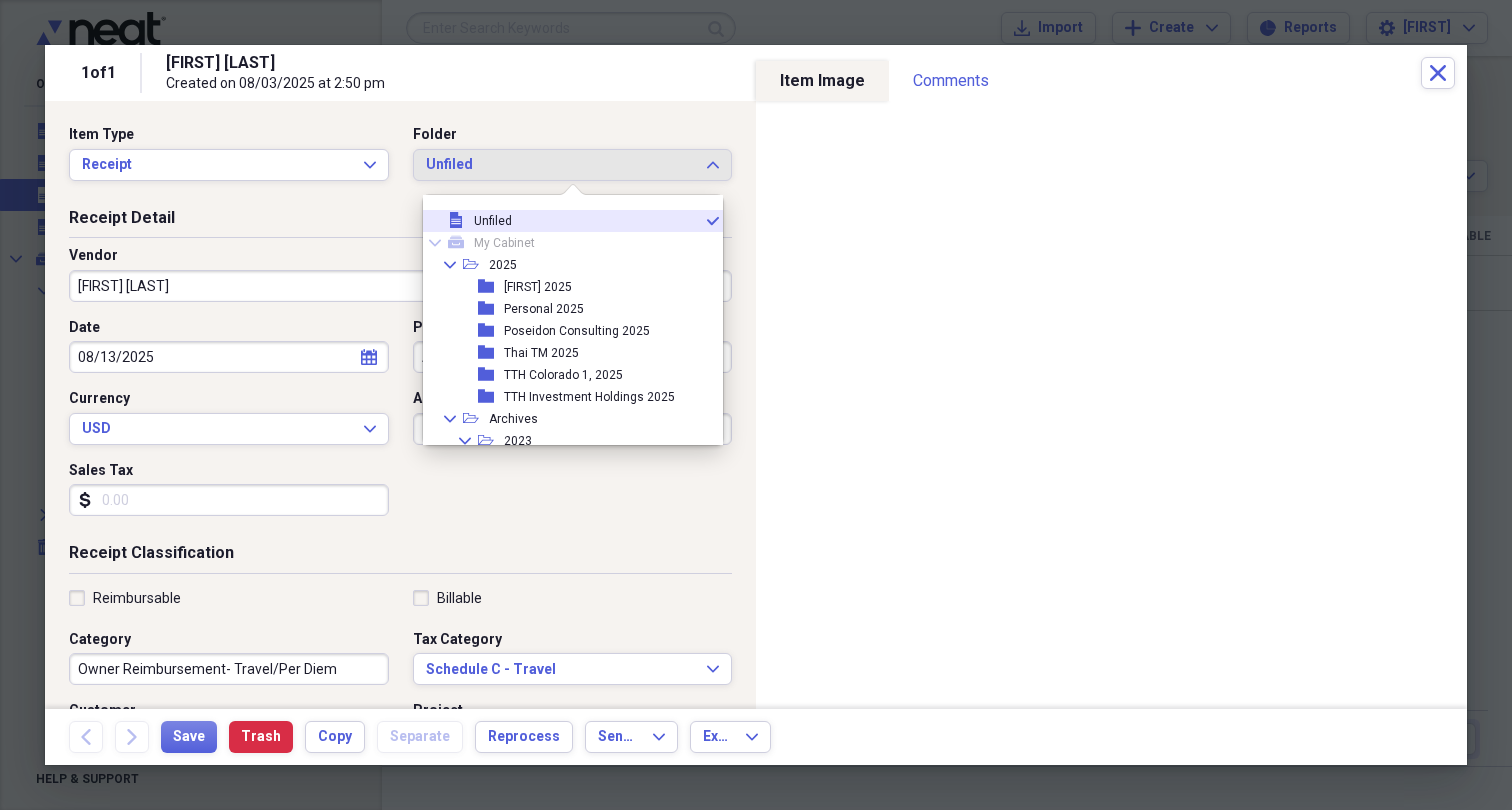 click on "Item Type Receipt Expand Folder Unfiled Expand Receipt Detail Vendor [FIRST] [LAST] Date 08/13/2025 calendar Calendar Payment Type ACH Transfer Currency USD Expand Amount dollar-sign 1105.00 Sales Tax dollar-sign Receipt Classification Reimbursable Billable Category Owner Reimbursement- Travel/Per Diem Tax Category Schedule C - Travel Expand Customer Project Product Location Class Notes" at bounding box center (400, 405) 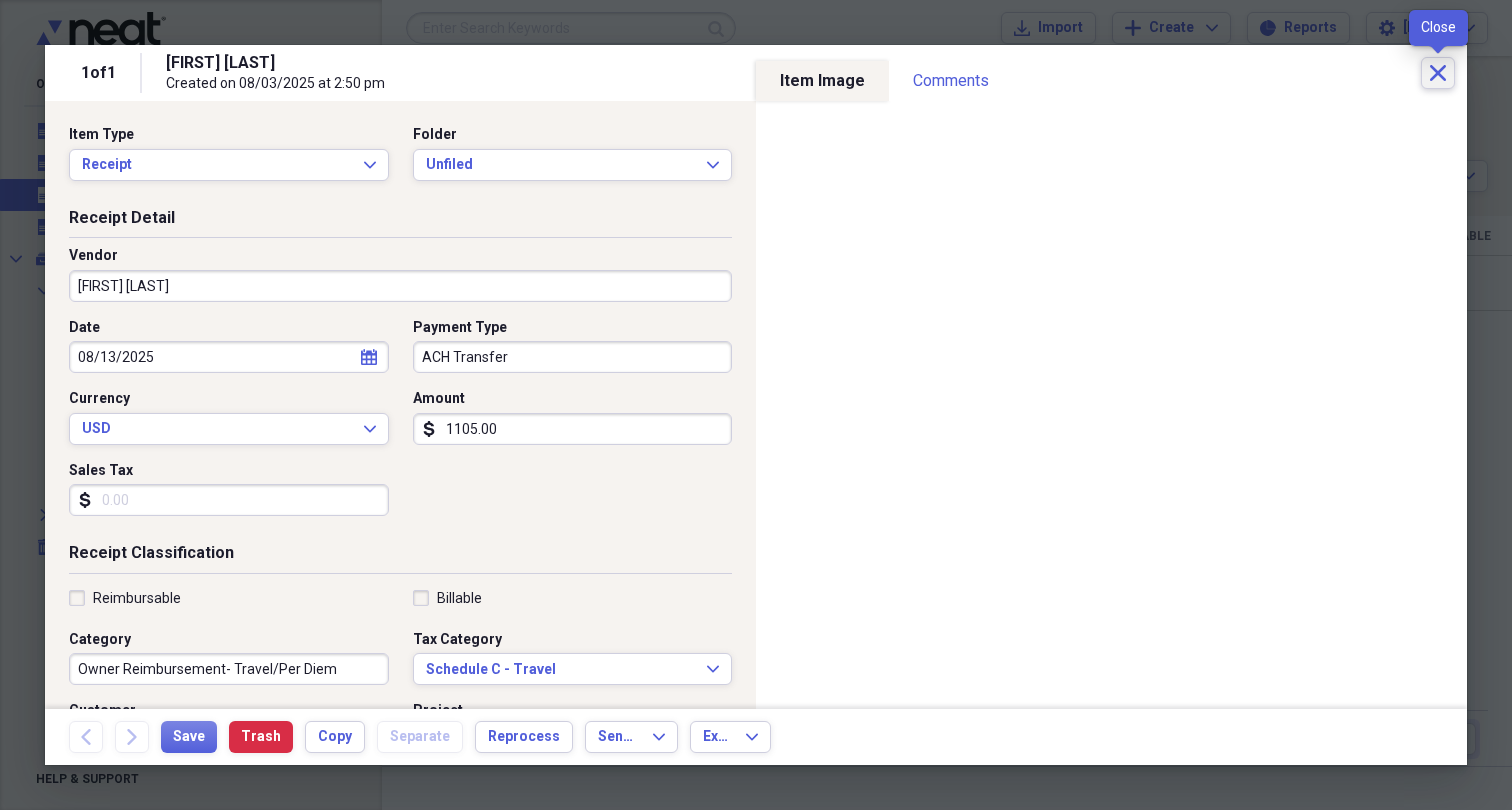 click 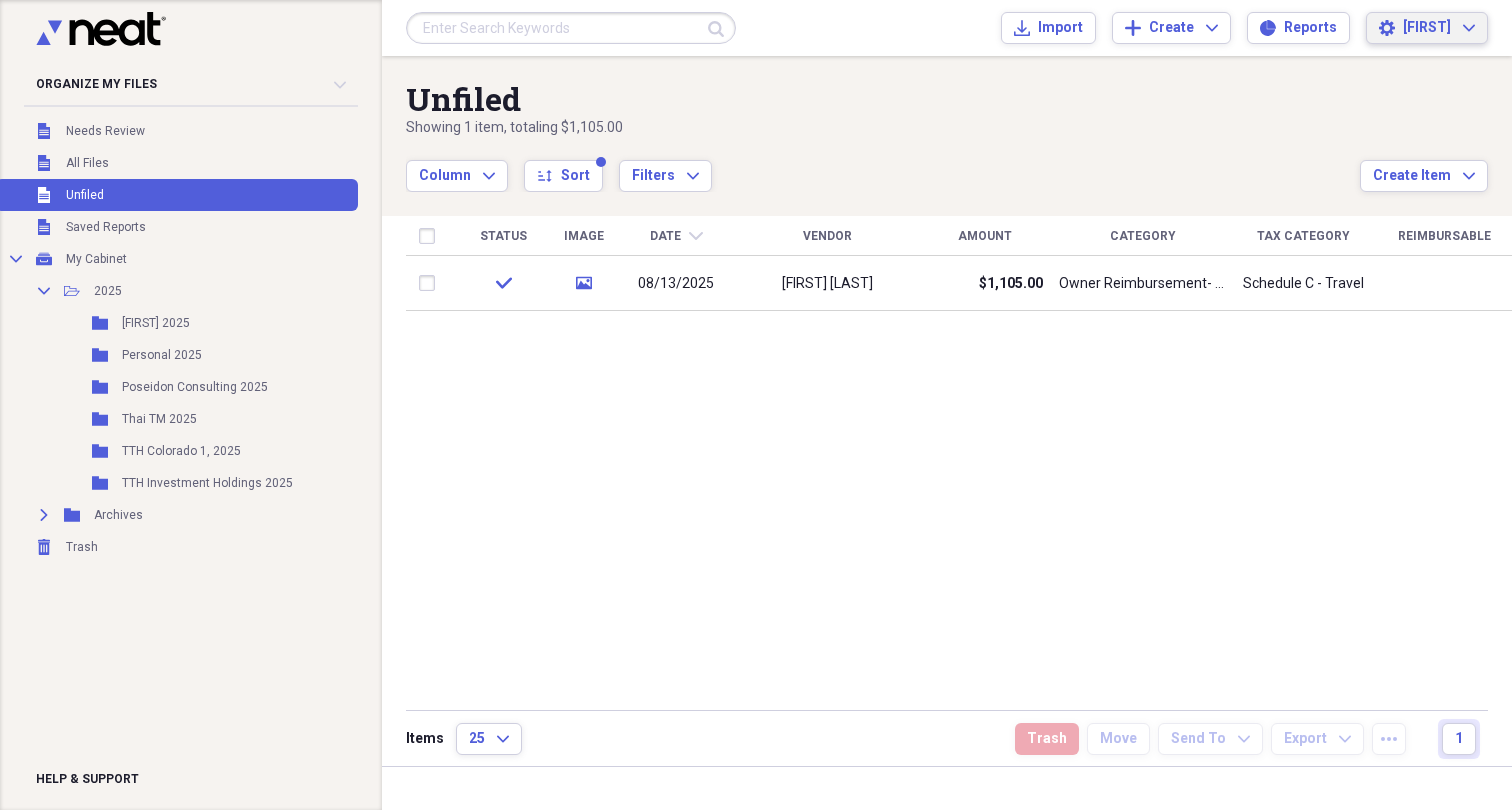 click on "Expand" 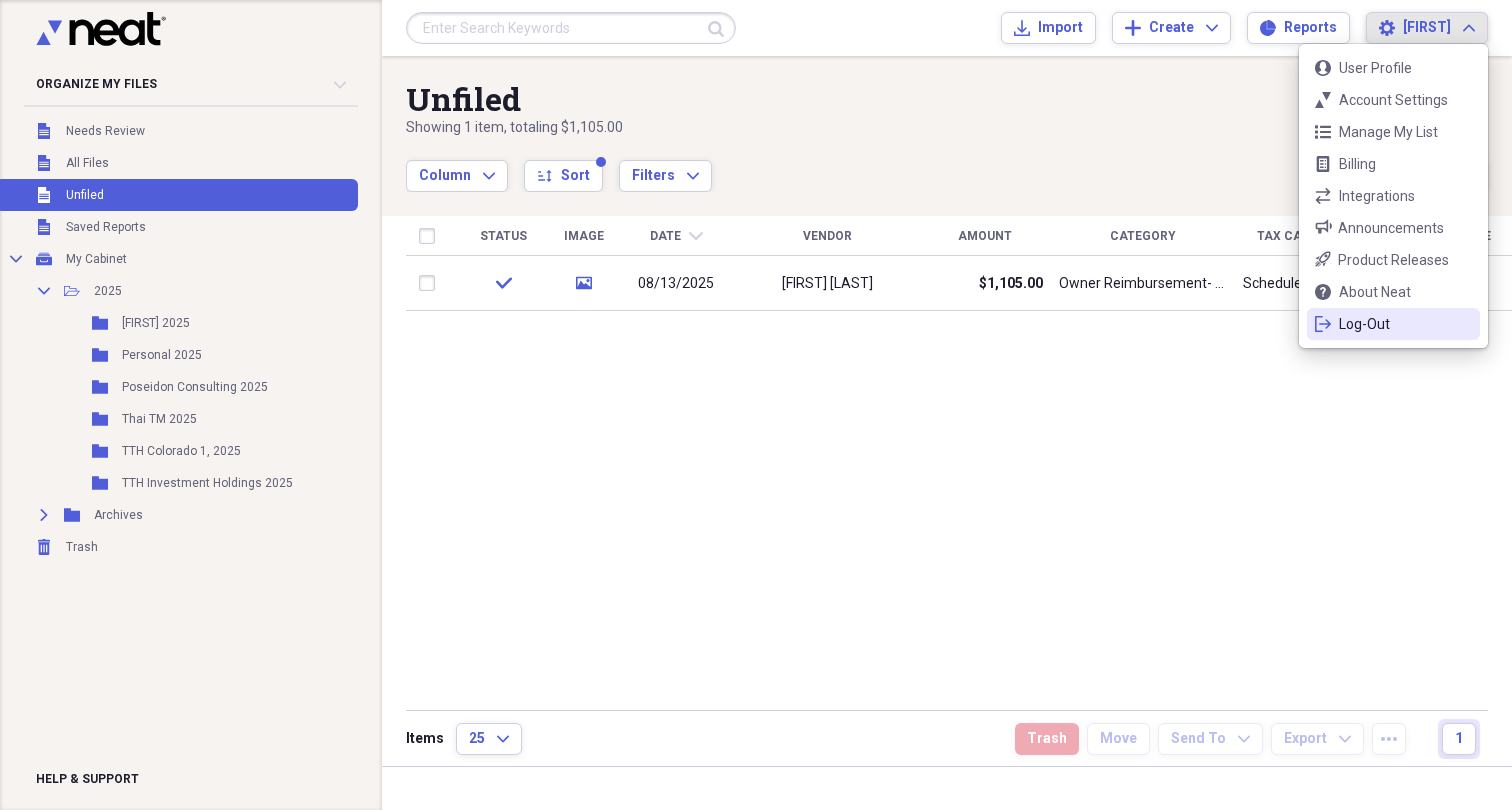 click on "Log-Out" at bounding box center [1393, 324] 